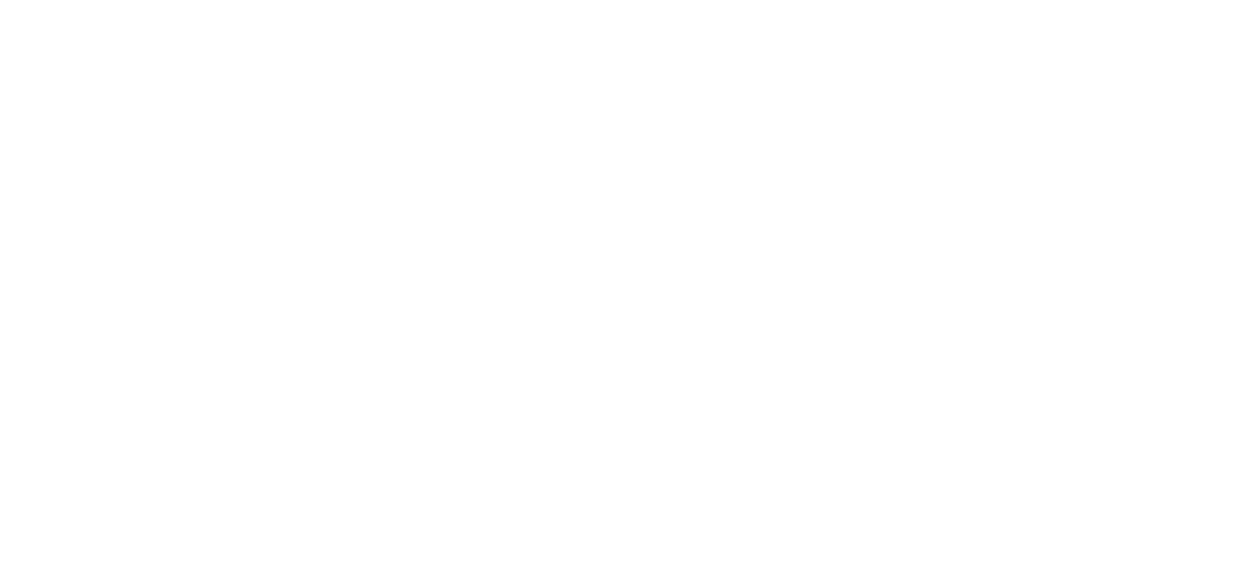 scroll, scrollTop: 0, scrollLeft: 0, axis: both 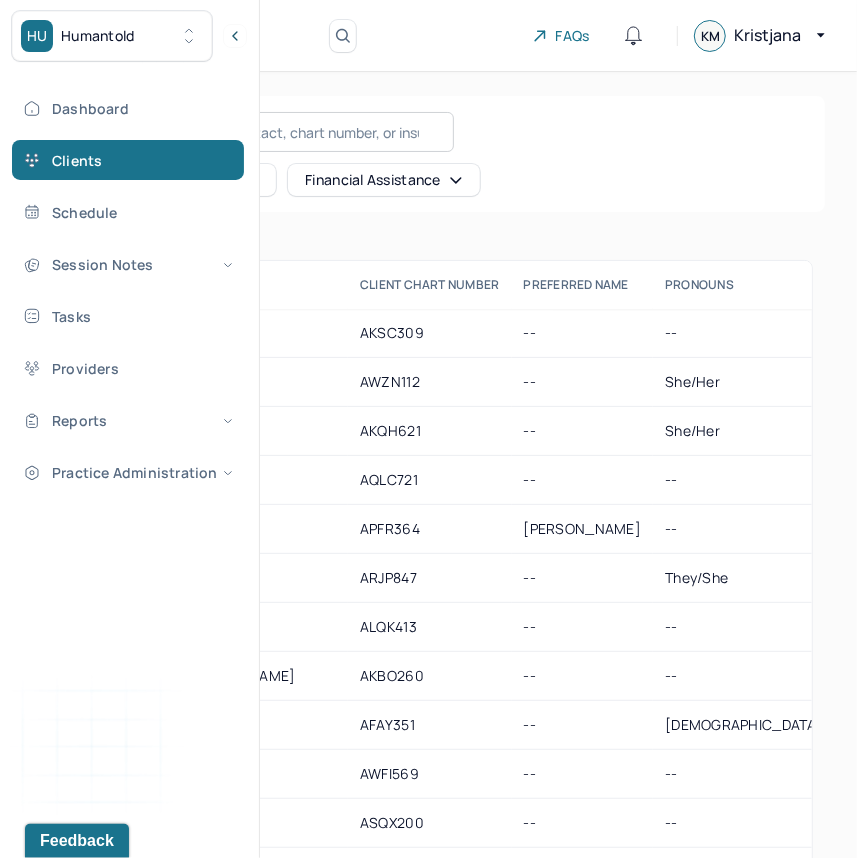 click on "Search by name, email, contact, chart number, or insurance id..." at bounding box center (249, 132) 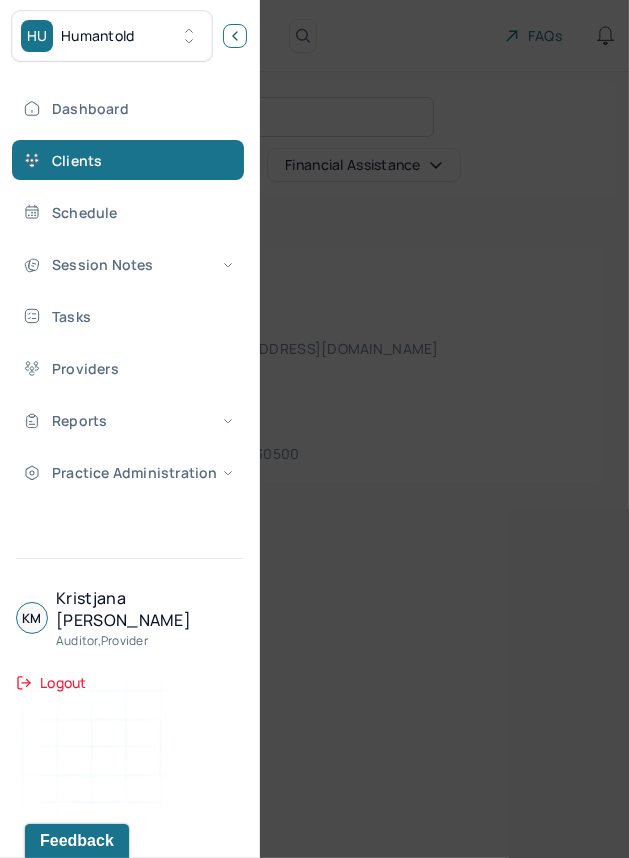 type on "Tonya" 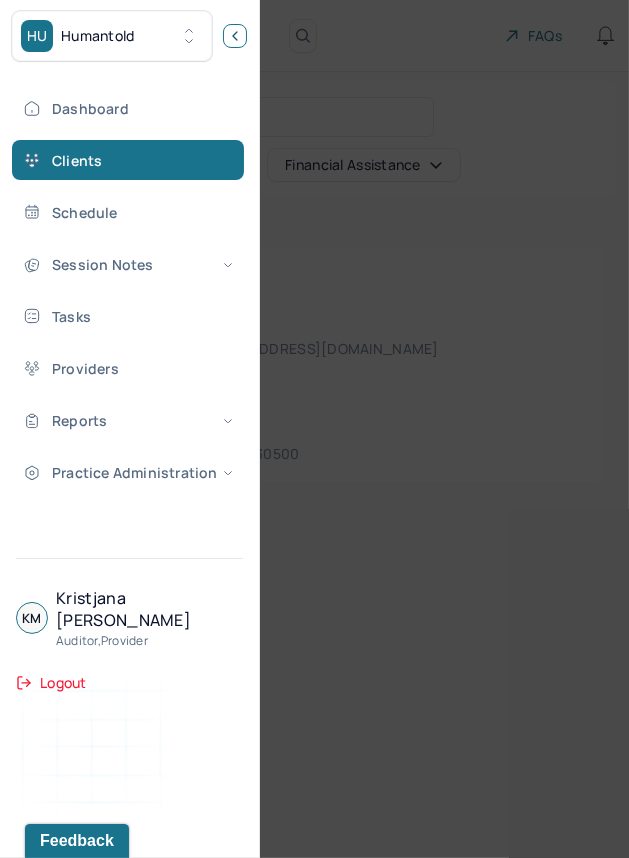 click at bounding box center [235, 36] 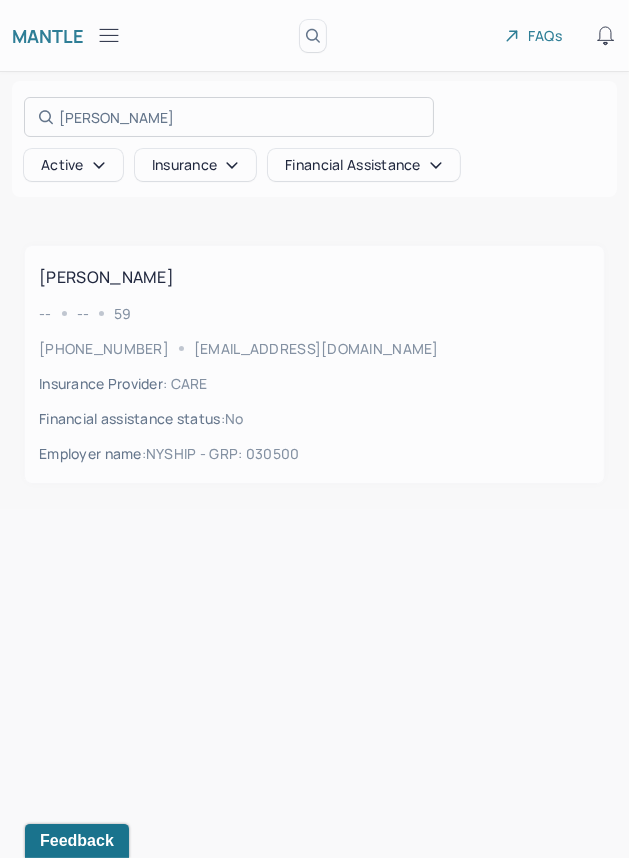 drag, startPoint x: 285, startPoint y: 317, endPoint x: 273, endPoint y: 333, distance: 20 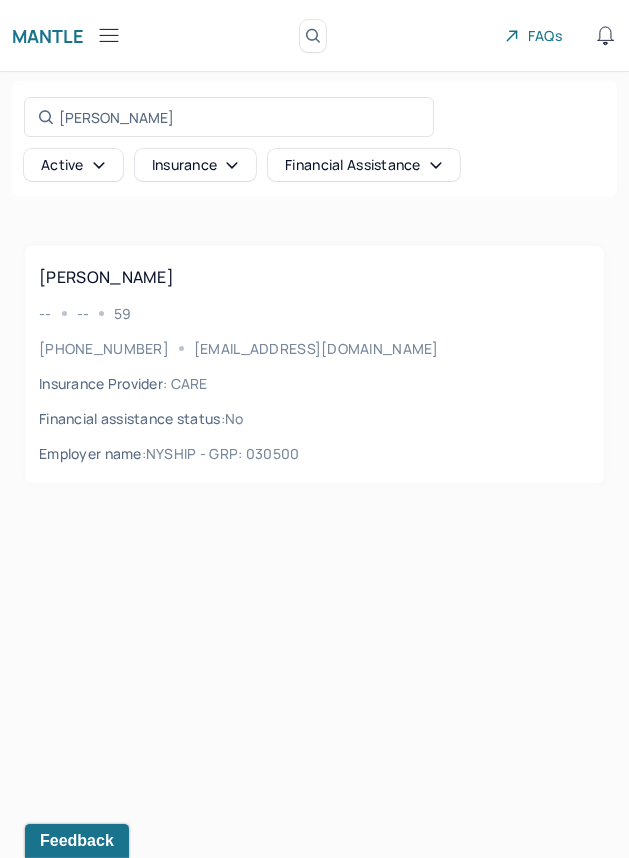 click on "WHITE, TONYA -- -- 59 (646) 842-9440 tonyalw3@gmail.com Insurance Provider : CARE Financial assistance status :  no Employer name :  NYSHIP - GRP: 030500" at bounding box center [314, 364] 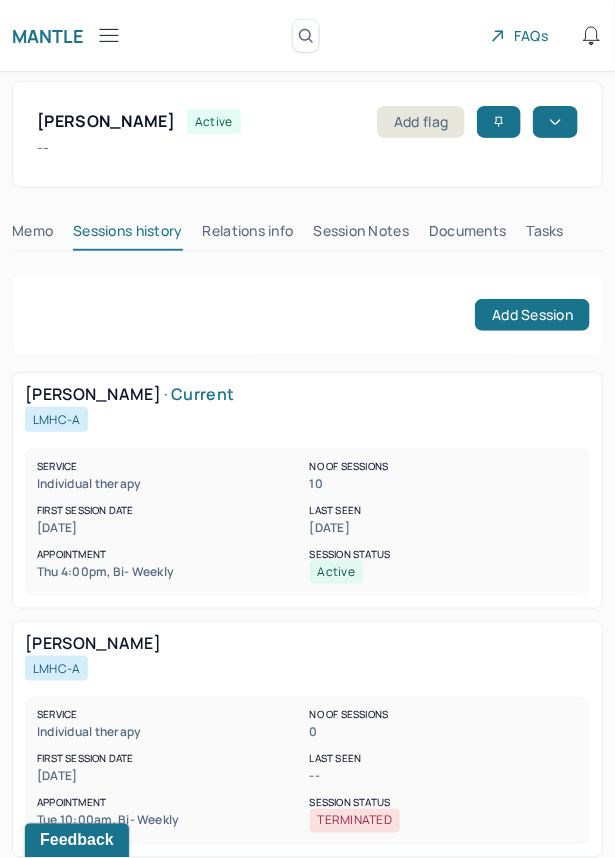 click on "Session Notes" at bounding box center [362, 235] 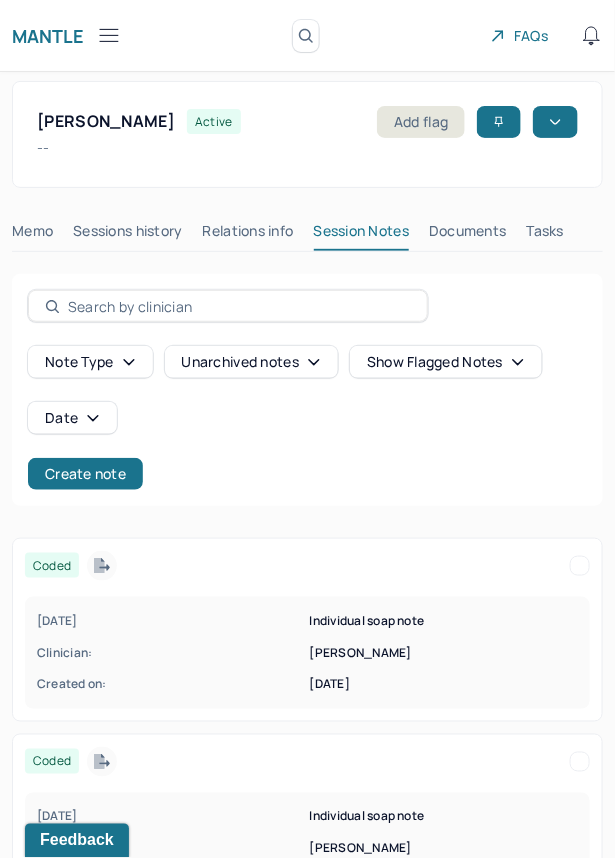 click 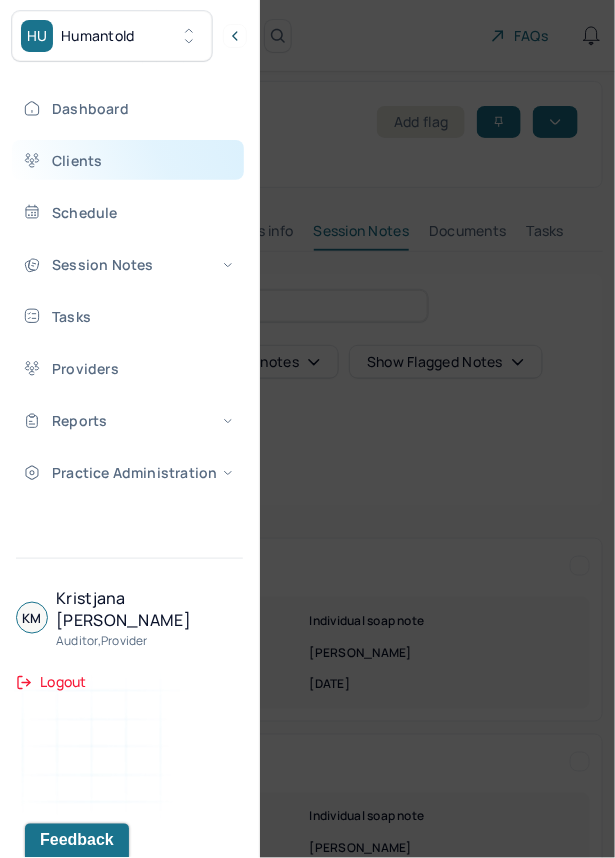 click on "Clients" at bounding box center [128, 160] 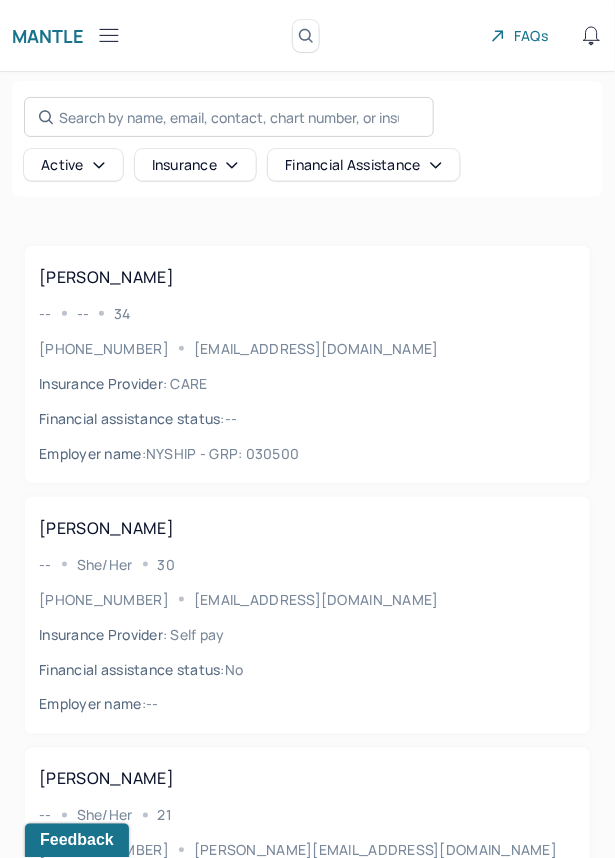click on "Search by name, email, contact, chart number, or insurance id..." at bounding box center [229, 117] 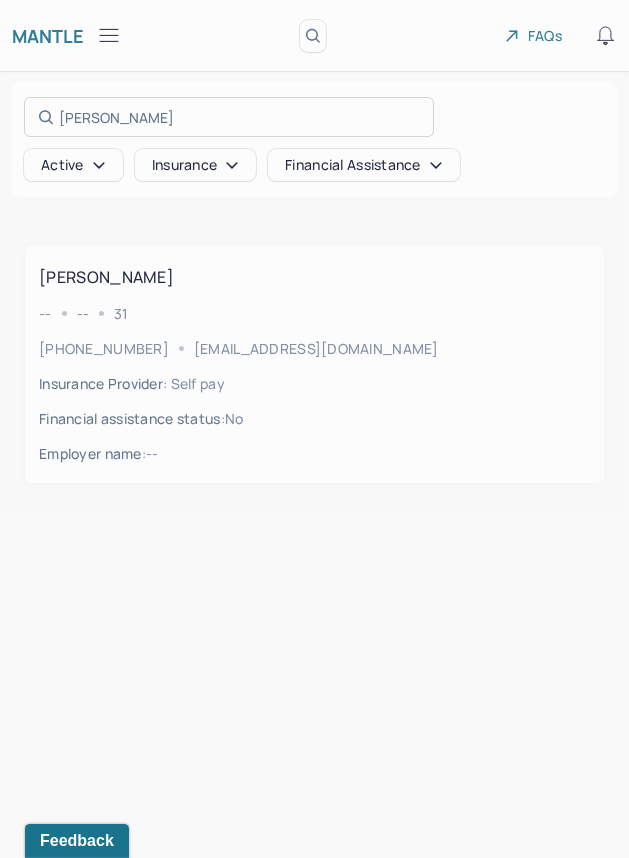 type on "Ryan Helkowski" 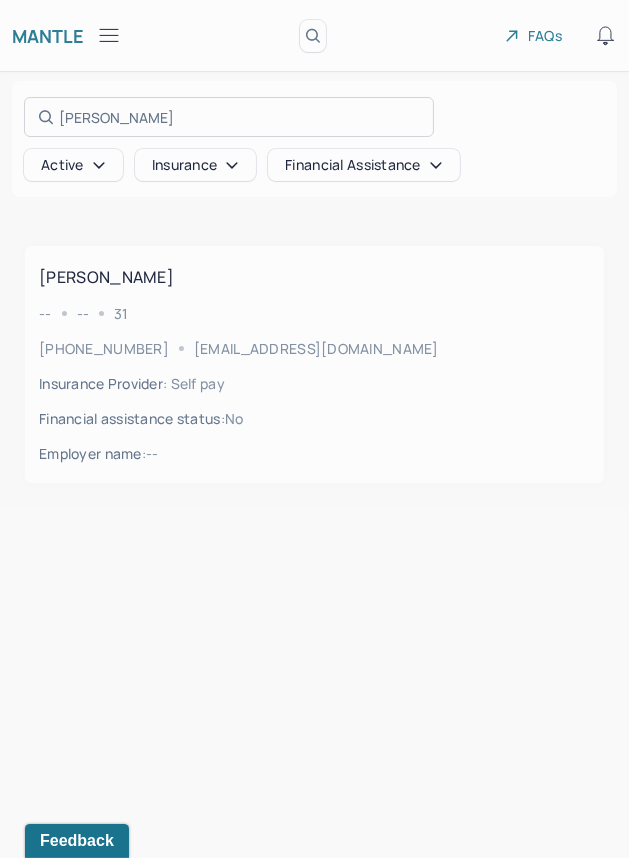 click at bounding box center (314, 429) 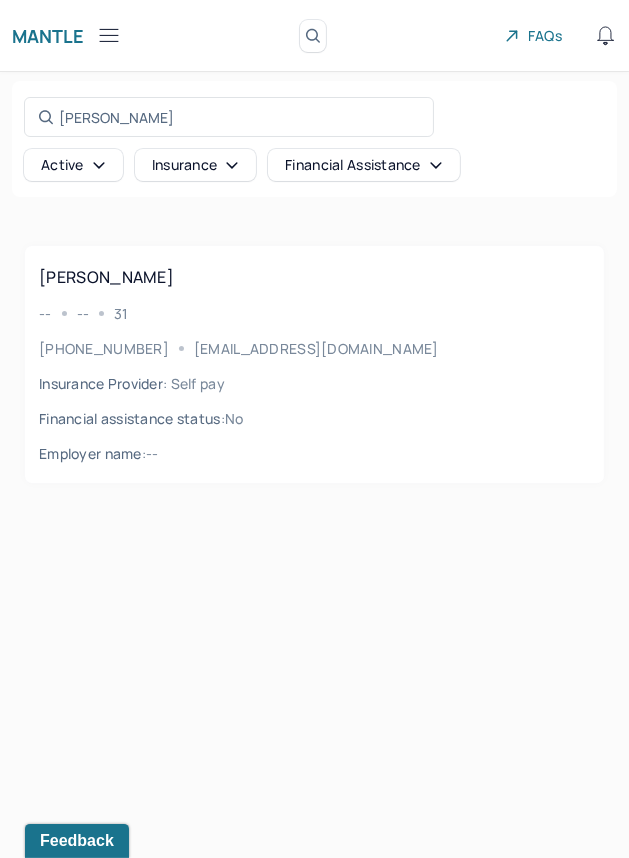 click on "-- -- 31" at bounding box center (314, 313) 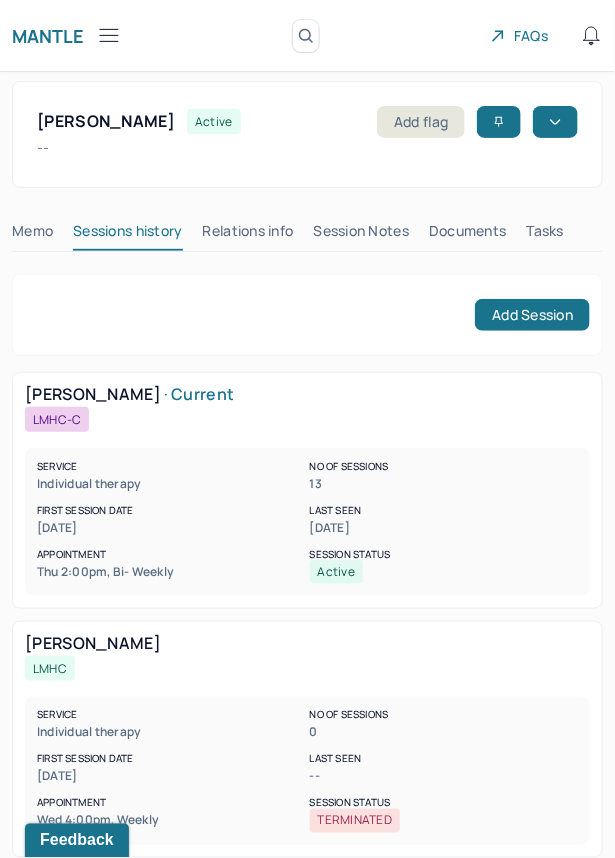 click on "Session Notes" at bounding box center (362, 235) 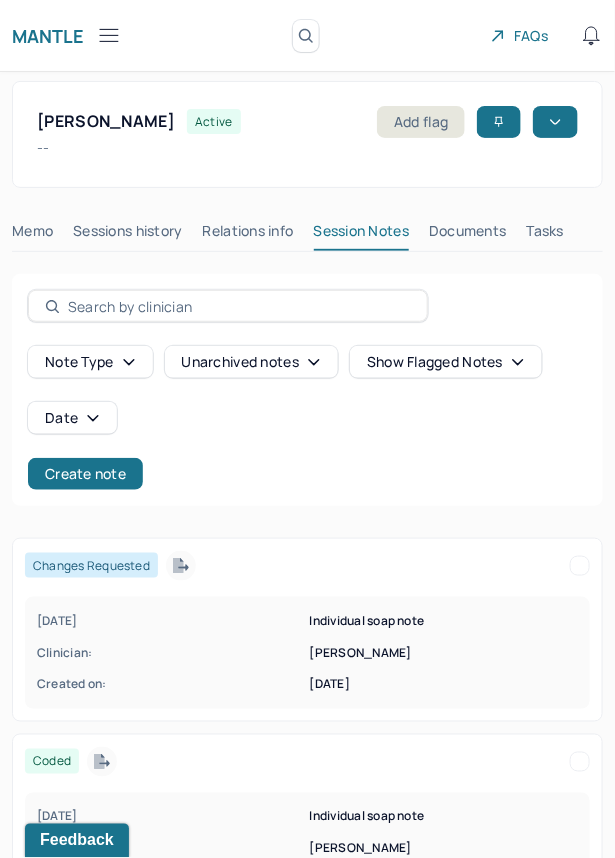 click on "06/27/2025 Individual soap note Clinician: LANDMAN, RACHEL Created on: 06/29/2025" at bounding box center [307, 653] 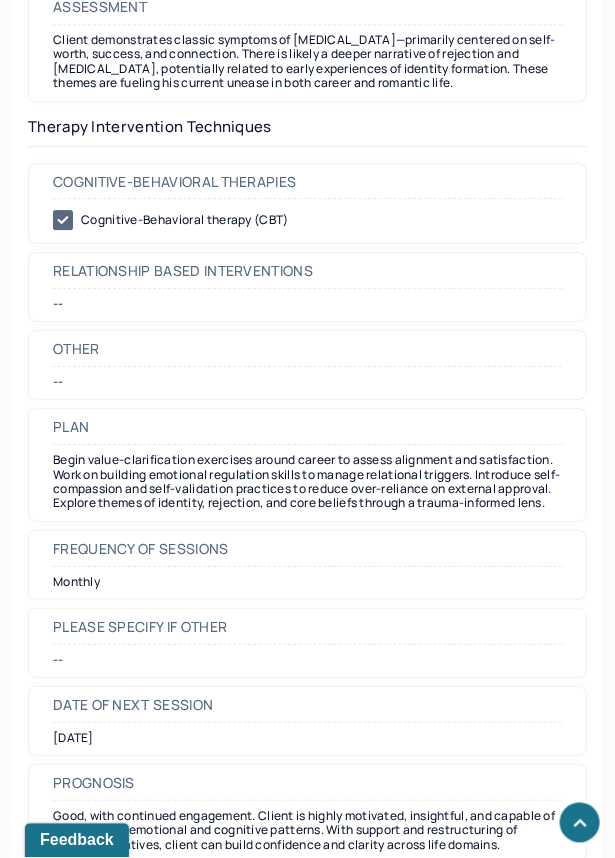 scroll, scrollTop: 0, scrollLeft: 0, axis: both 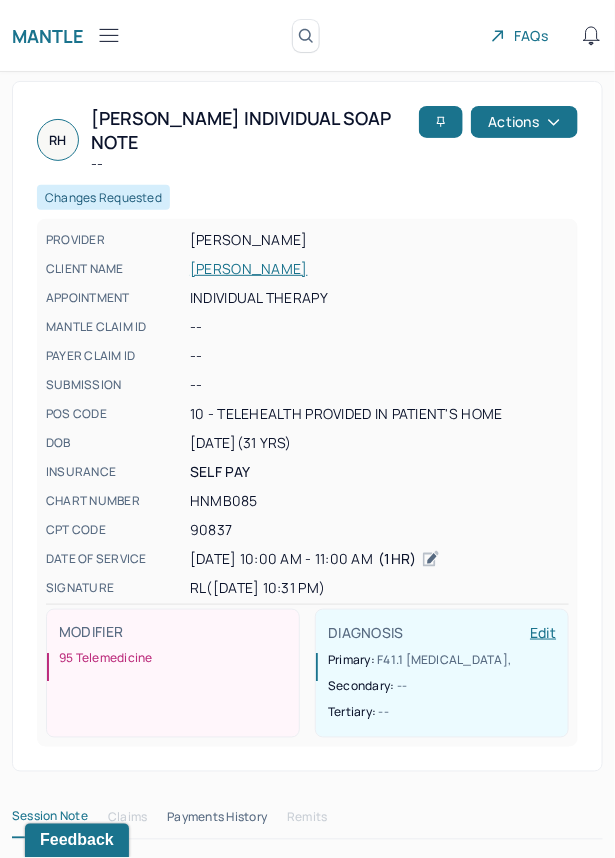 click on "HELKOWSKI, RYAN" at bounding box center [379, 269] 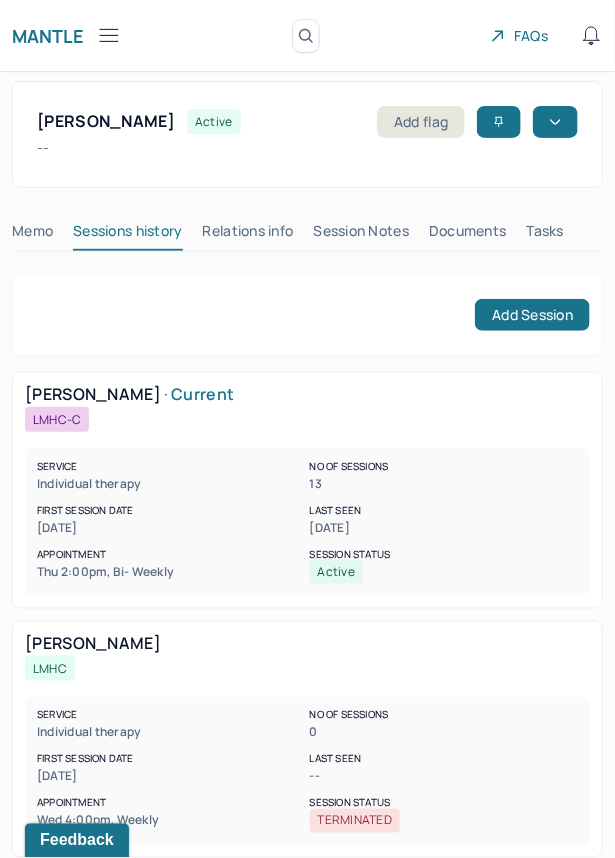 click on "Session Notes" at bounding box center (362, 235) 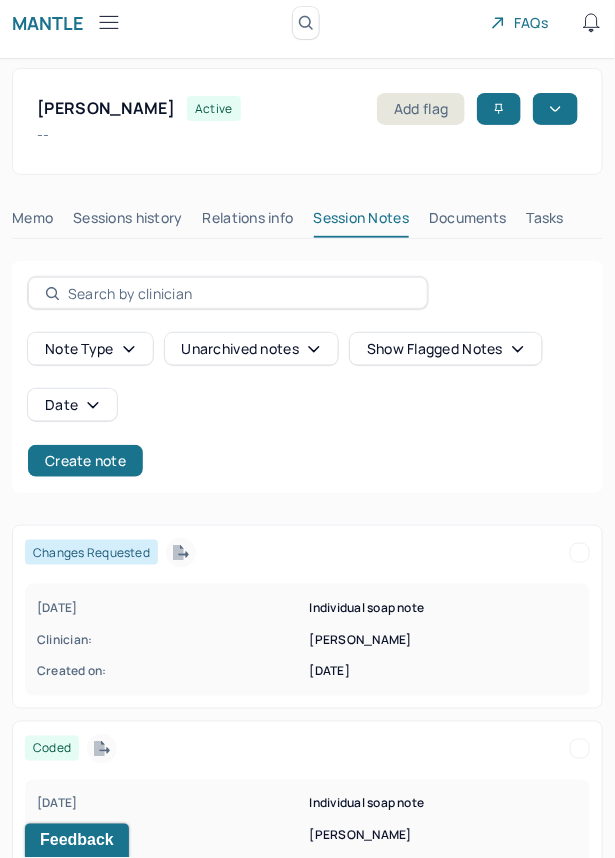 scroll, scrollTop: 0, scrollLeft: 0, axis: both 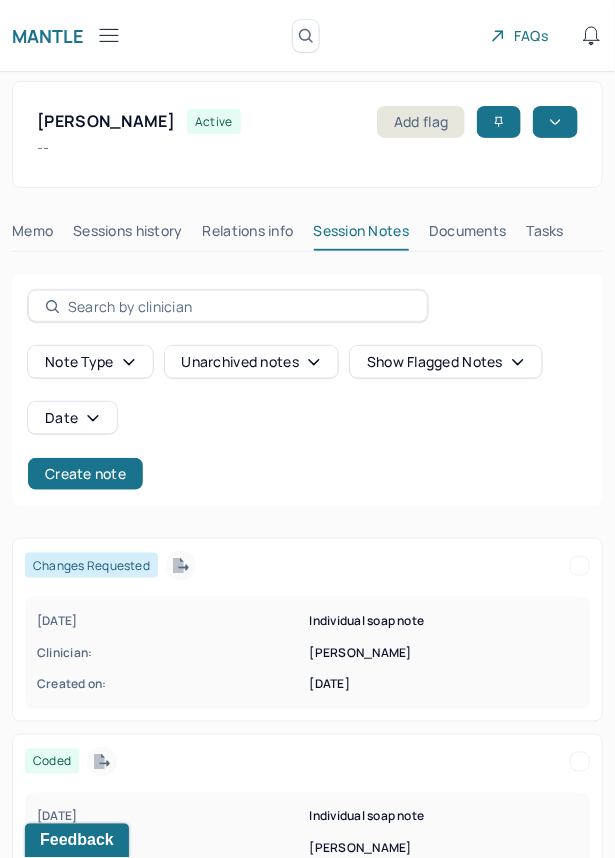 click 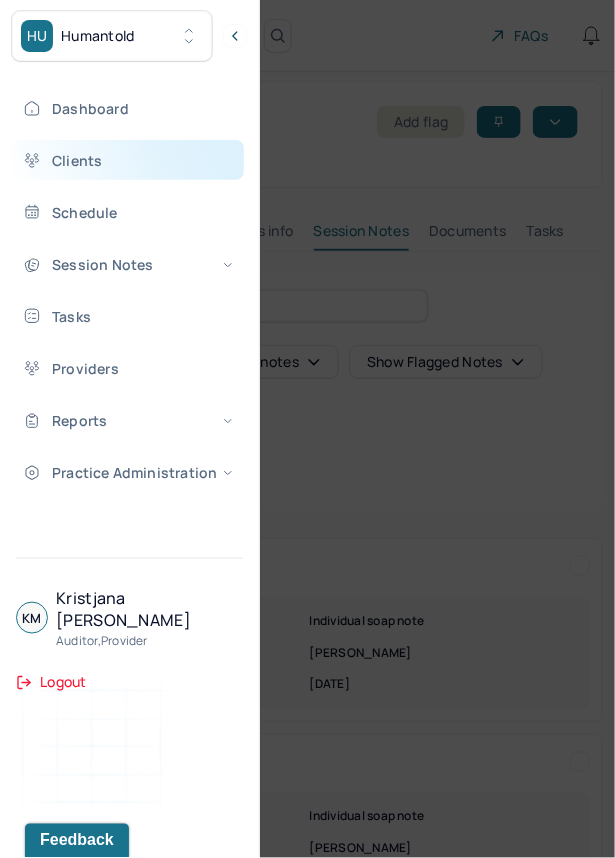 click on "Clients" at bounding box center (128, 160) 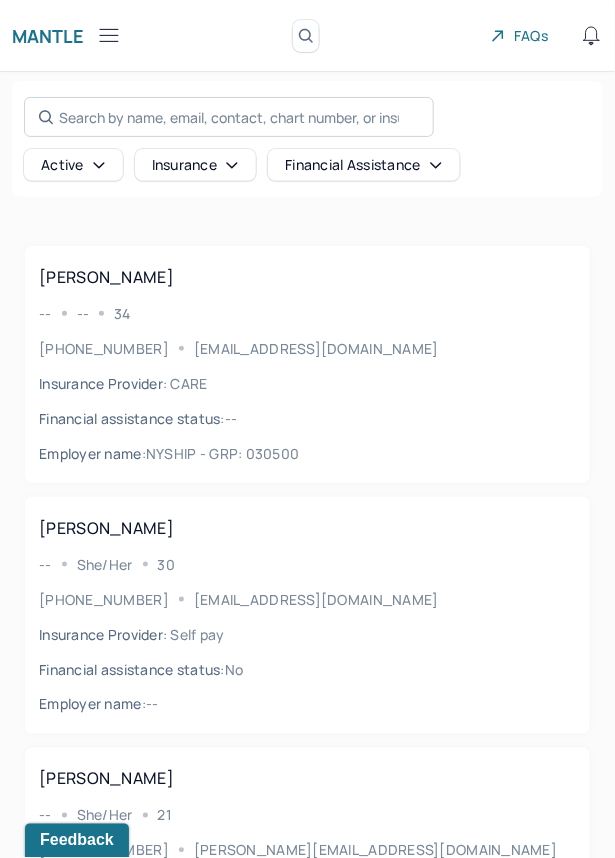 click on "Search by name, email, contact, chart number, or insurance id..." at bounding box center (229, 117) 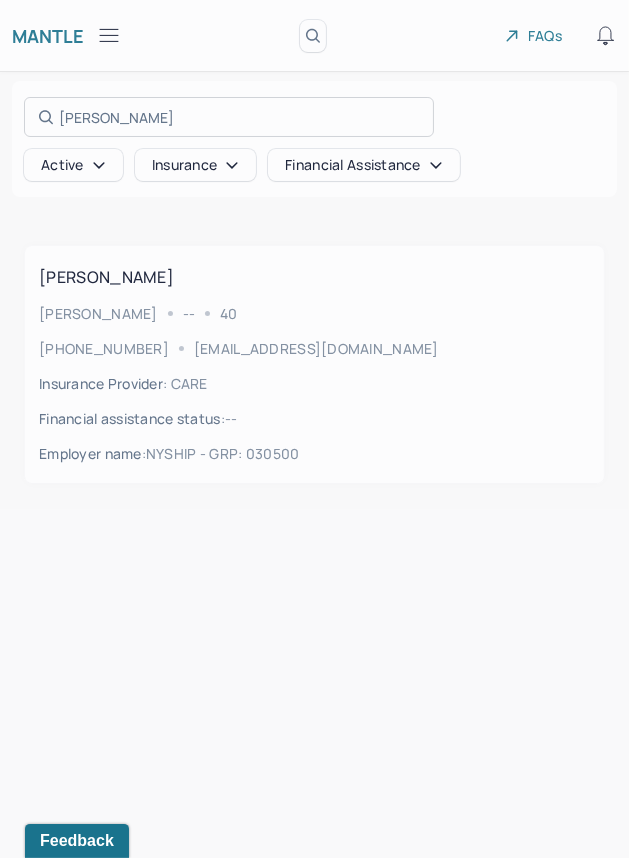 type on "Richard Shreve" 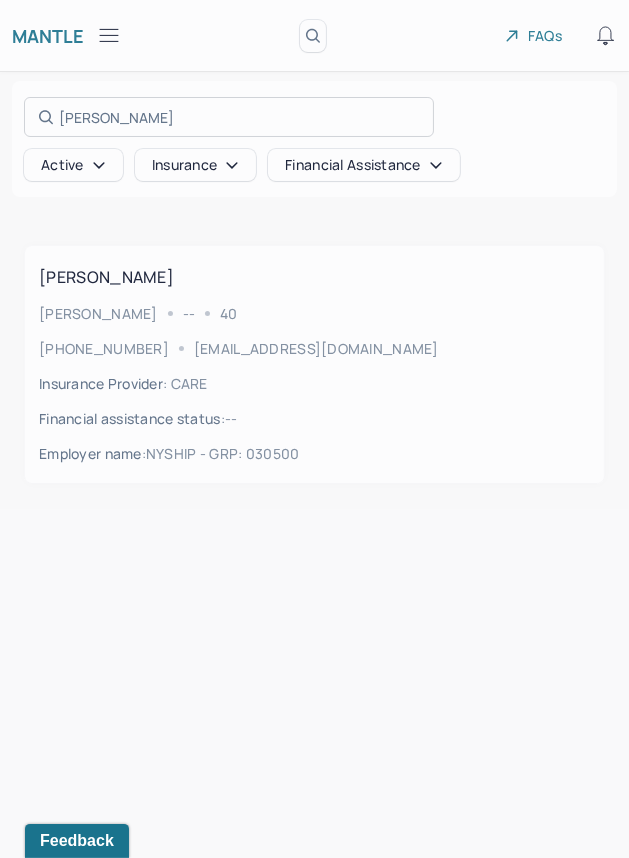 drag, startPoint x: 376, startPoint y: 351, endPoint x: 175, endPoint y: 346, distance: 201.06218 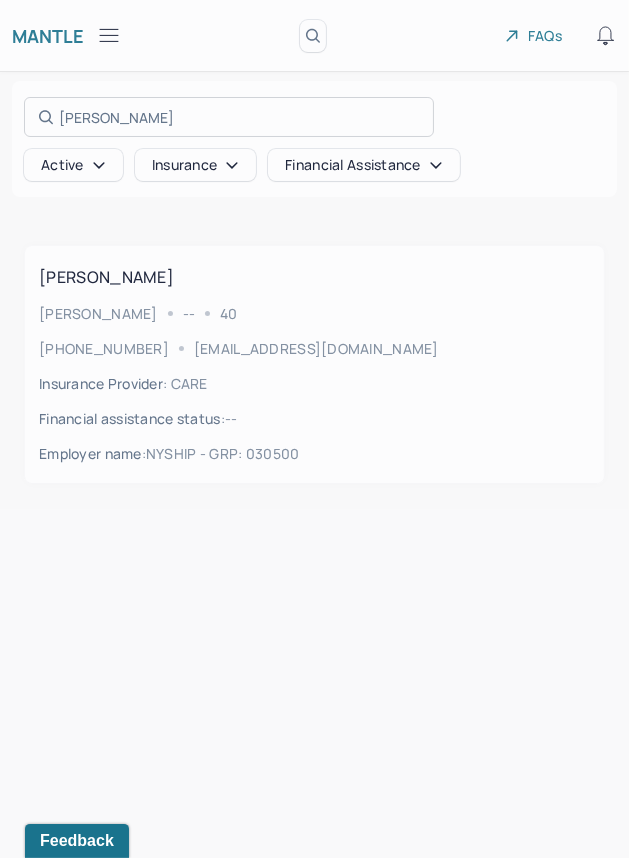 click at bounding box center (314, 429) 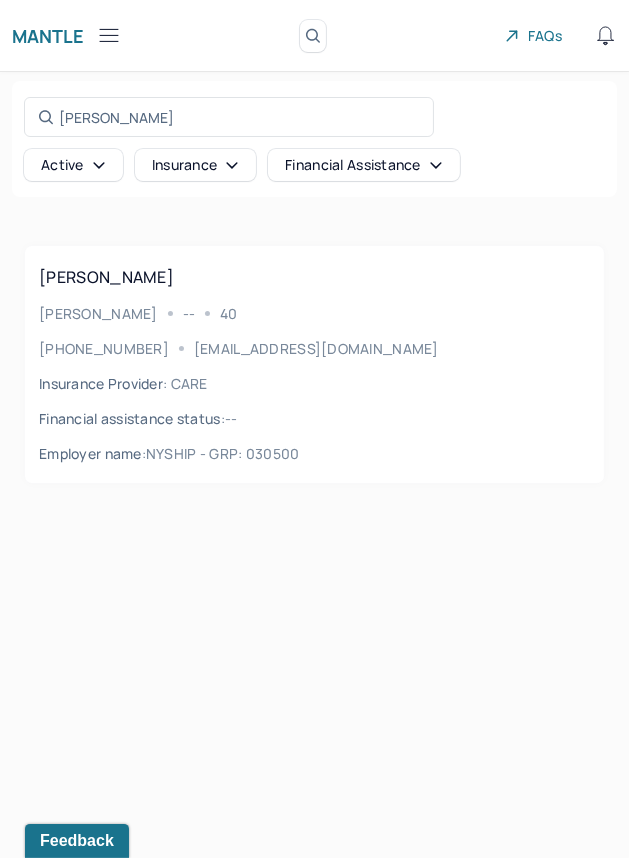 click on "nightwolf3712@yahoo.com" at bounding box center (316, 348) 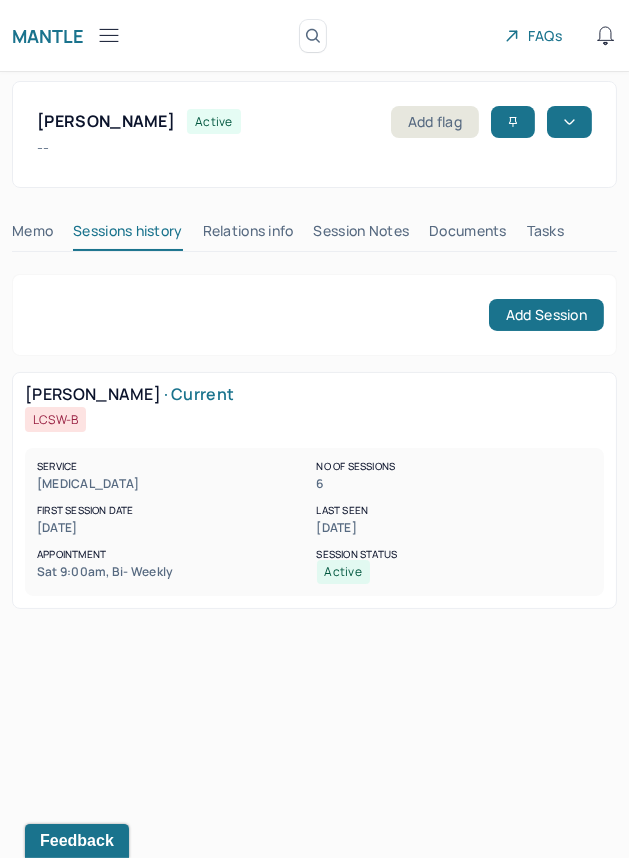 click on "Session Notes" at bounding box center [362, 235] 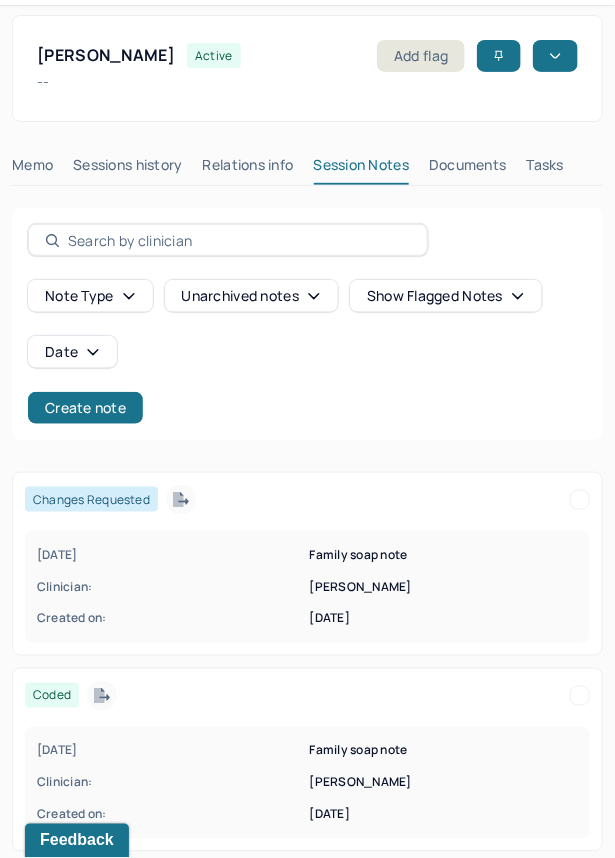 scroll, scrollTop: 78, scrollLeft: 0, axis: vertical 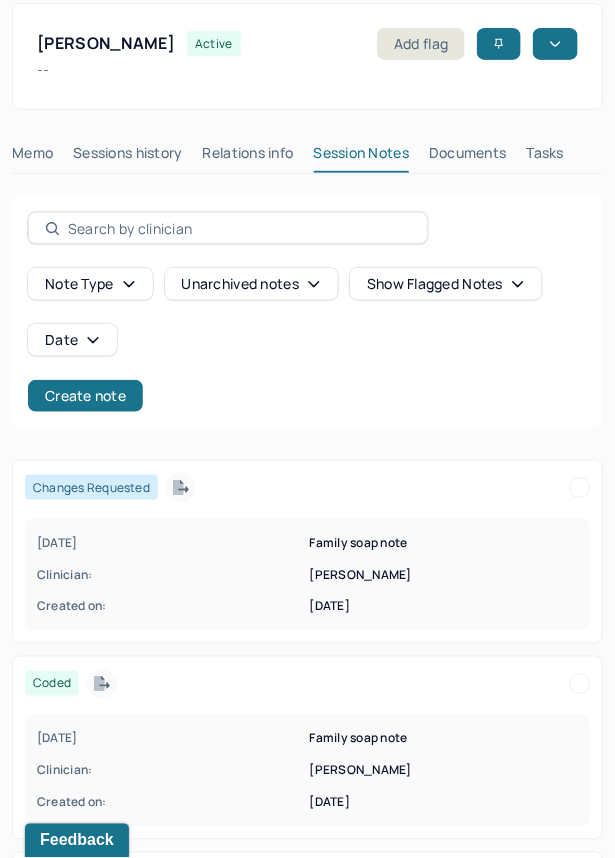 click on "06/28/2025 Family soap note Clinician: NAFTAL, DIANA Created on: 06/29/2025" at bounding box center [307, 575] 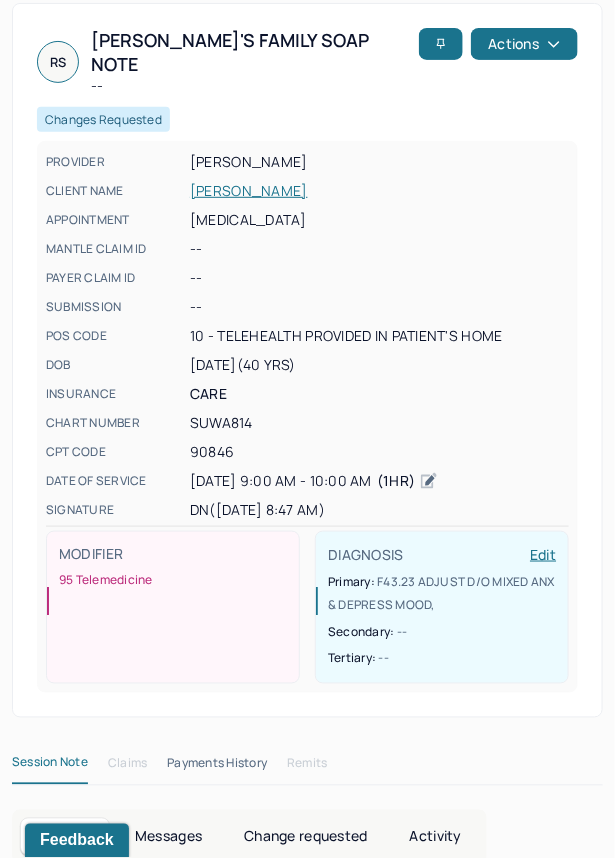 scroll, scrollTop: 0, scrollLeft: 0, axis: both 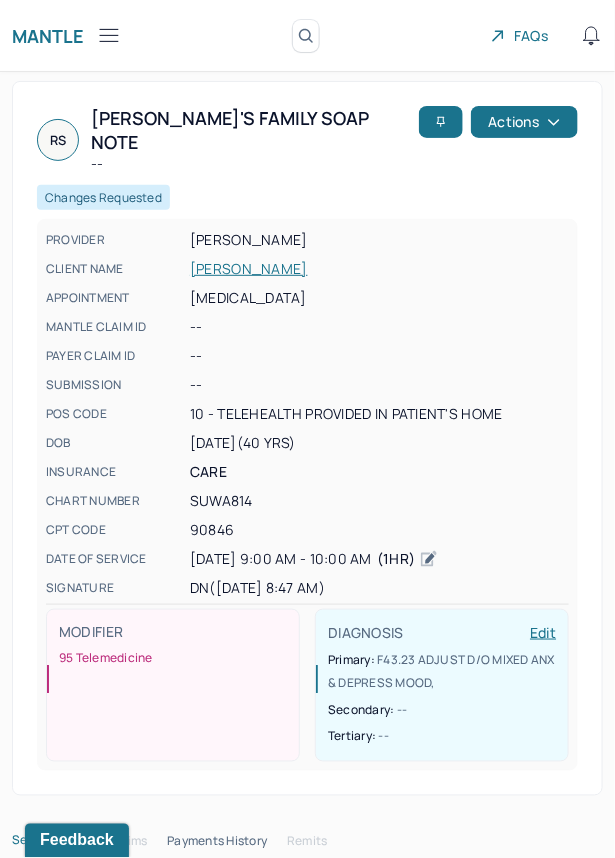 drag, startPoint x: 121, startPoint y: 36, endPoint x: 107, endPoint y: 38, distance: 14.142136 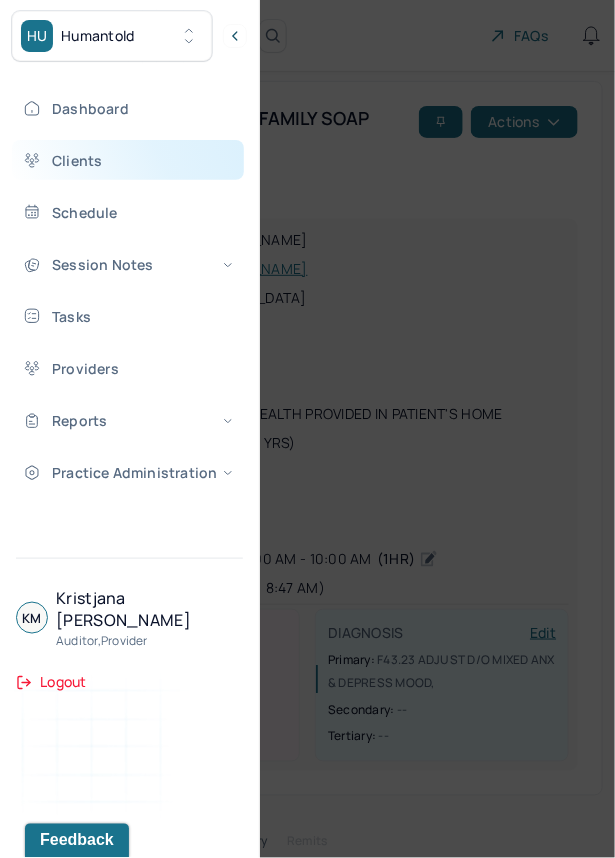 click on "Clients" at bounding box center [128, 160] 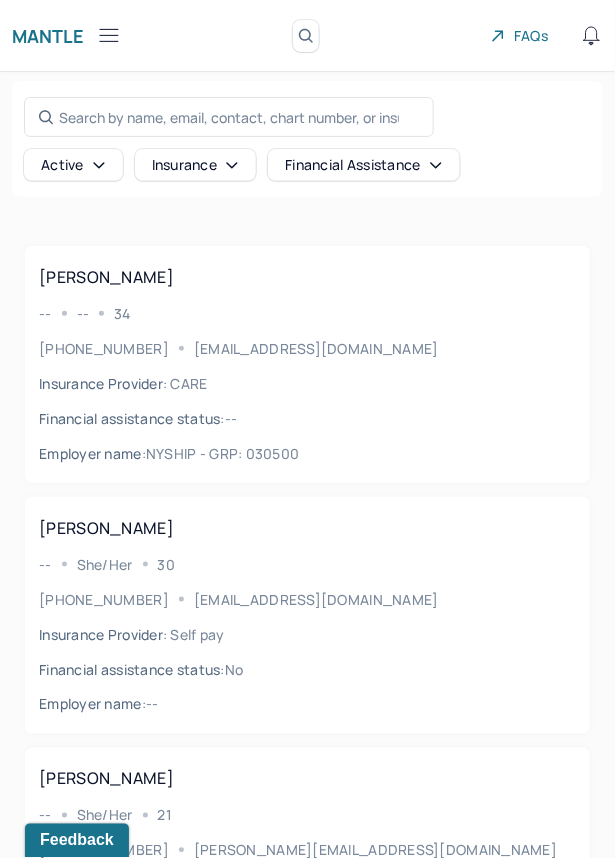 drag, startPoint x: 277, startPoint y: 91, endPoint x: 273, endPoint y: 102, distance: 11.7046995 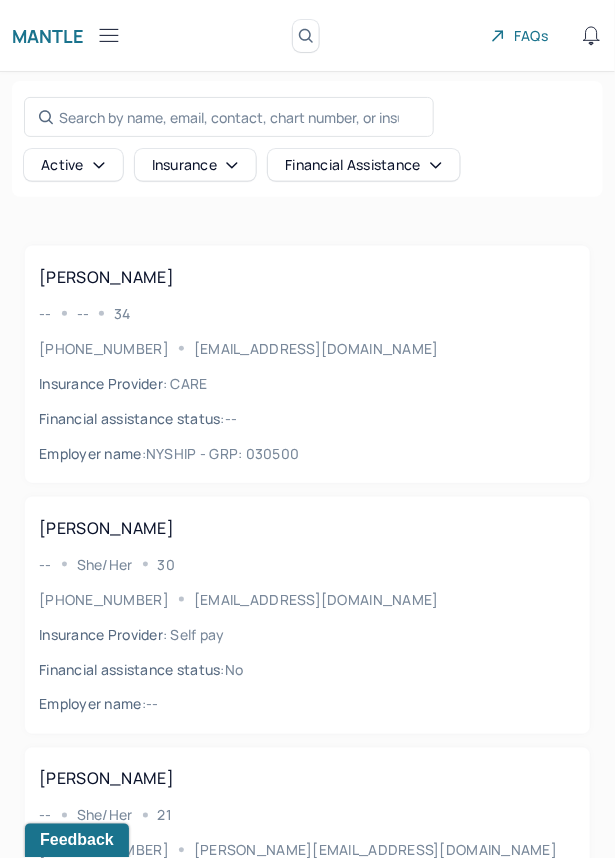 click on "Search by name, email, contact, chart number, or insurance id...   Active     Insurance     Financial assistance" at bounding box center [307, 139] 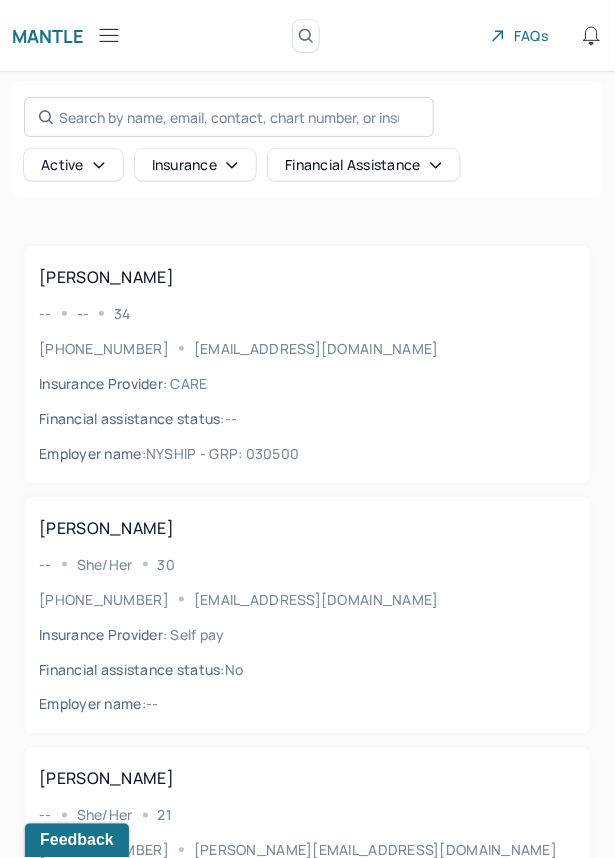 click on "Search by name, email, contact, chart number, or insurance id..." at bounding box center (229, 117) 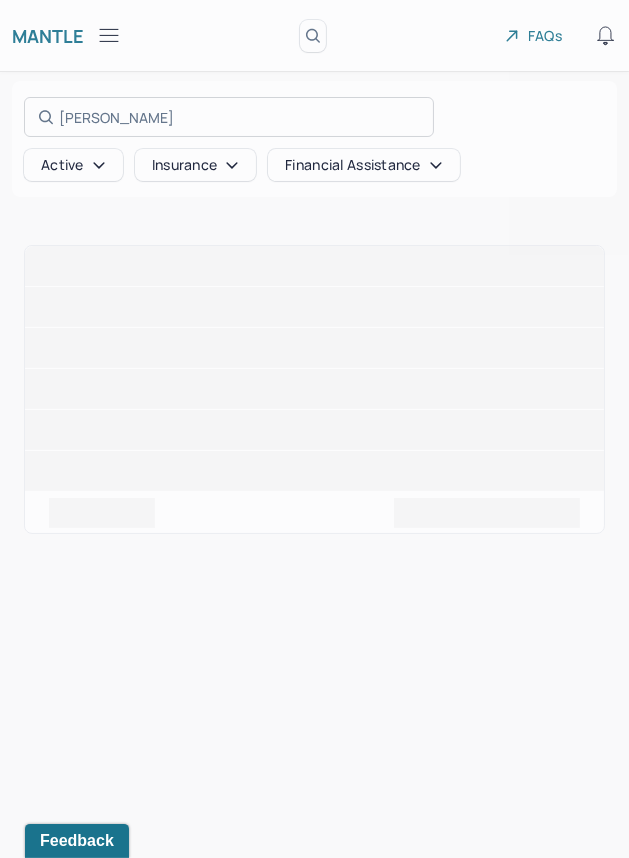 type on "Joshua Danishefsky" 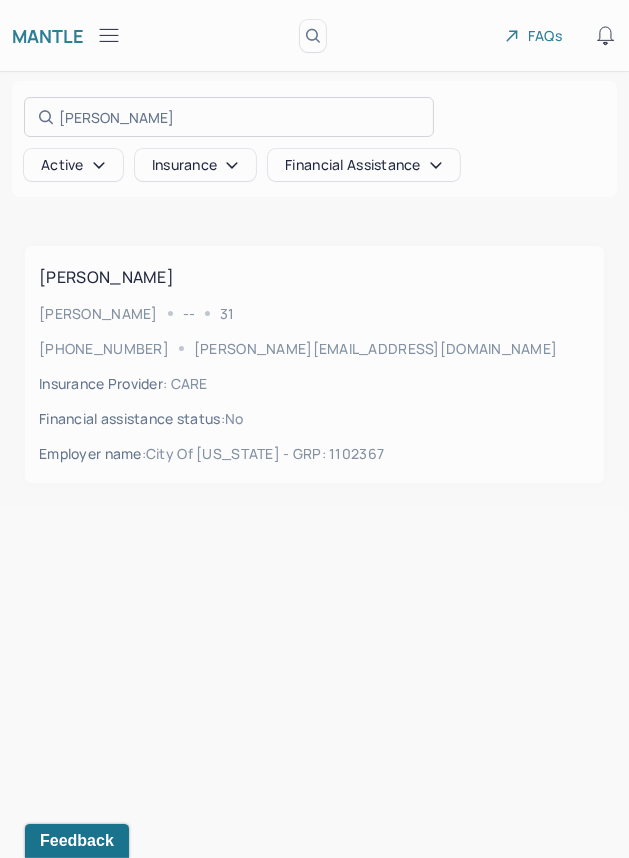 click at bounding box center (314, 429) 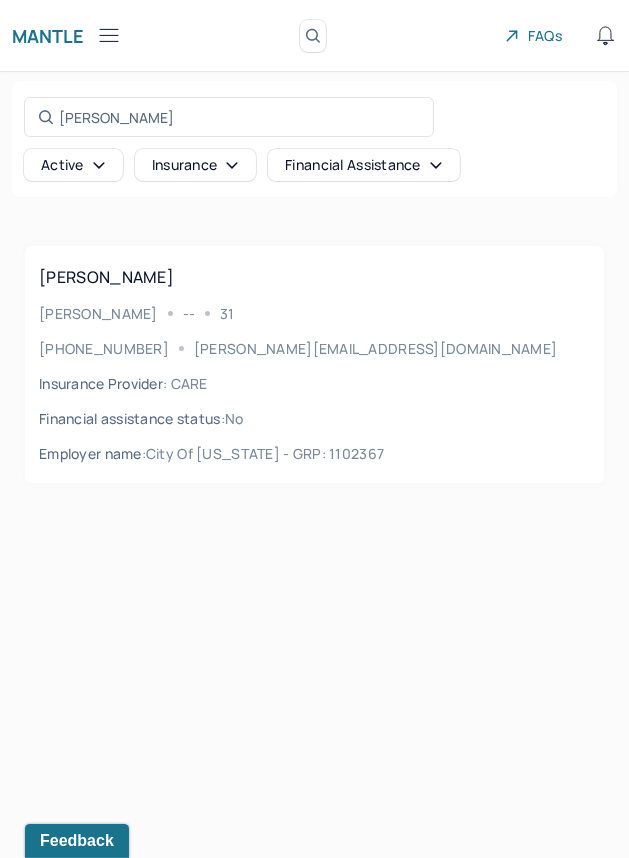 click on "Josh  -- 31" at bounding box center (314, 313) 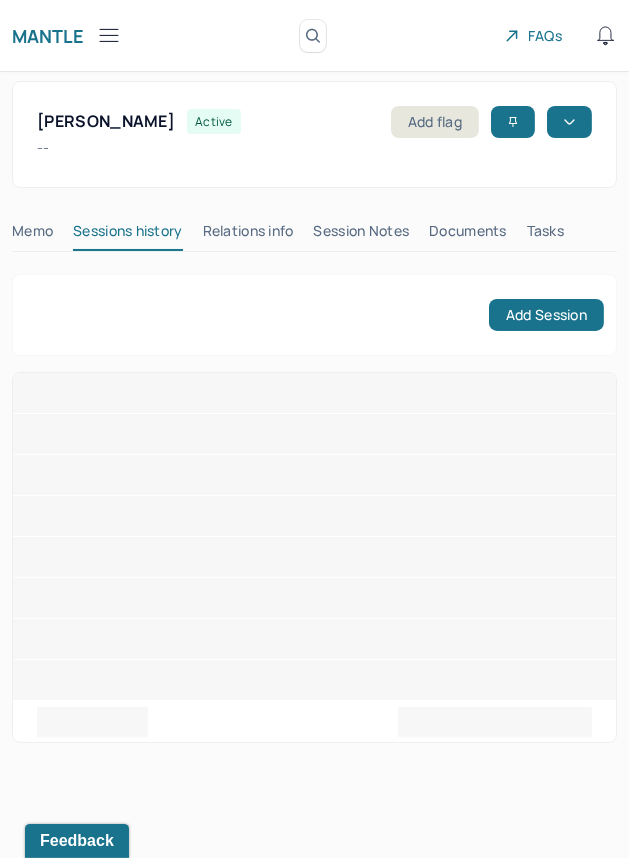 click on "Session Notes" at bounding box center [362, 235] 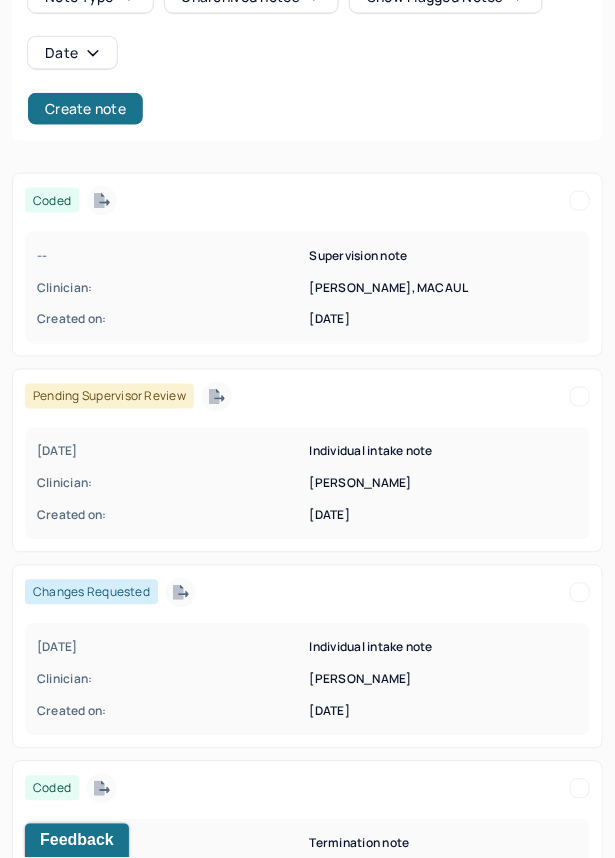 scroll, scrollTop: 377, scrollLeft: 0, axis: vertical 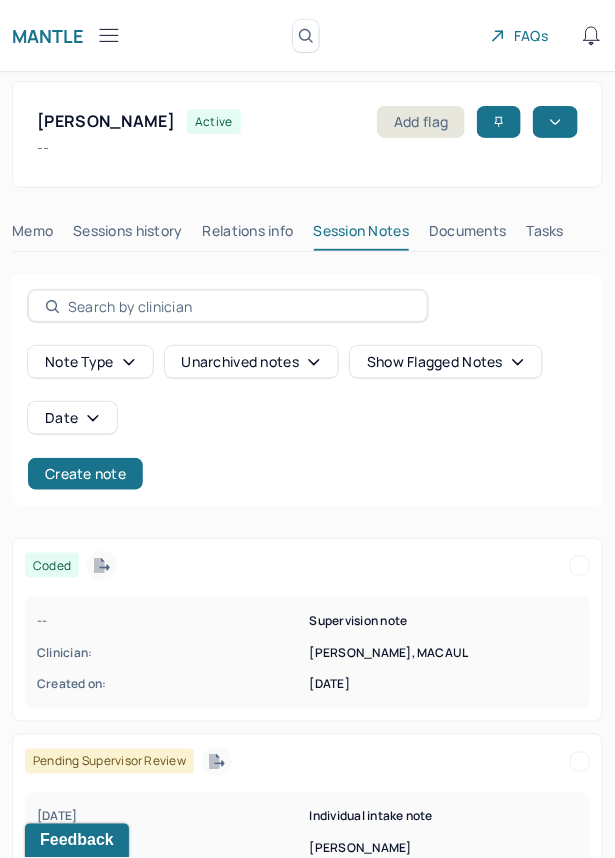 click 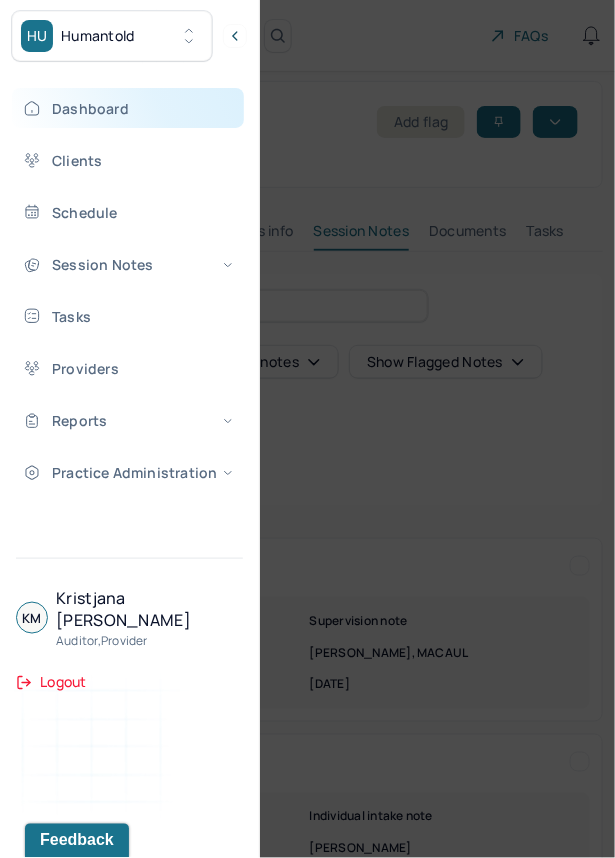 click on "Clients" at bounding box center (128, 160) 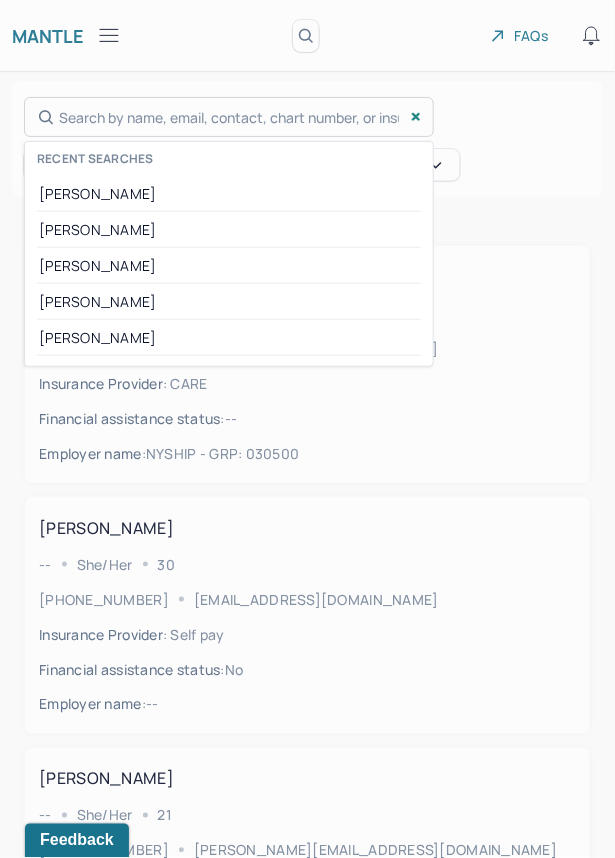 click on "Search by name, email, contact, chart number, or insurance id... Recent searches Joshua Danishefsky Richard Shreve Ryan Helkowski Tonya Laneisha Munford" at bounding box center [229, 117] 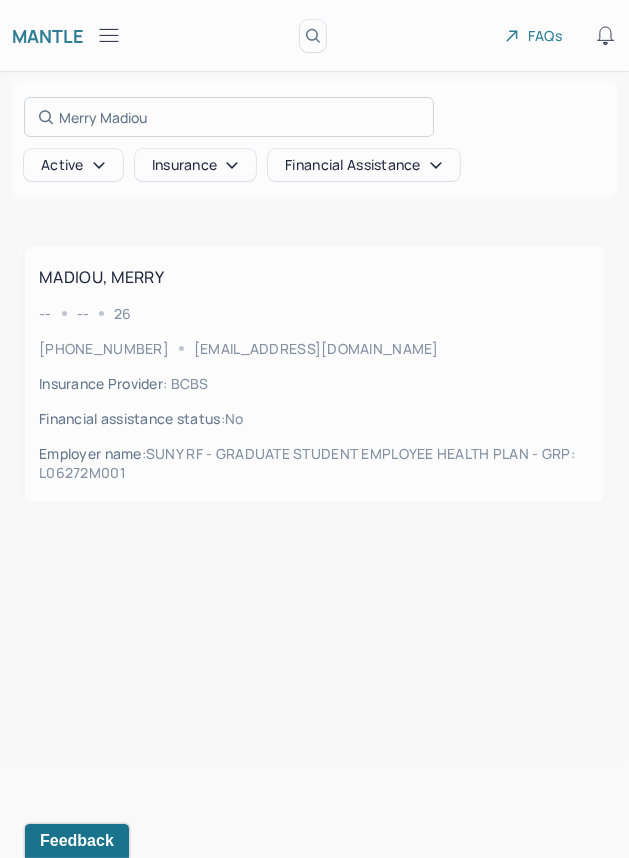 type on "Merry Madiou" 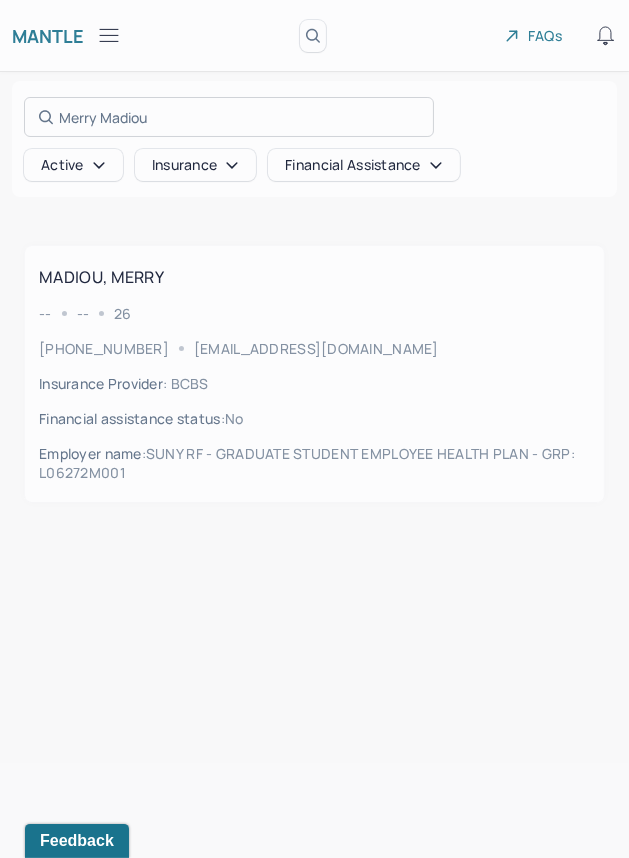 click at bounding box center [314, 429] 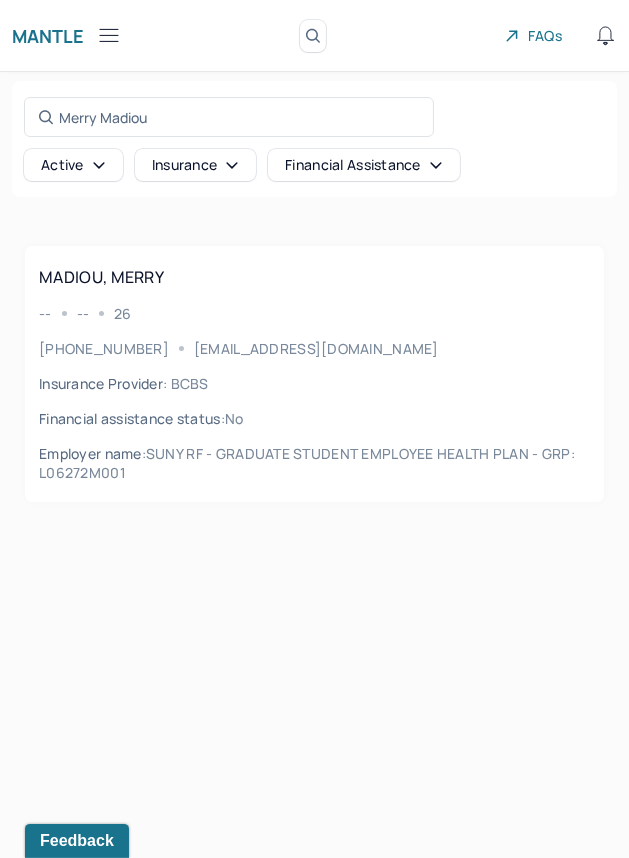 click on "nmadiou17@gmail.com" at bounding box center (316, 348) 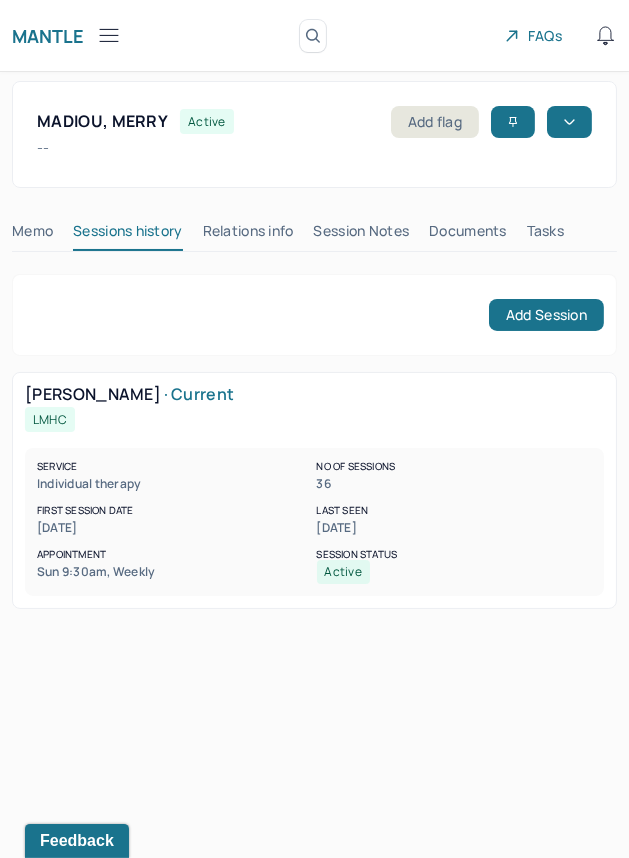 click on "Session Notes" at bounding box center (362, 235) 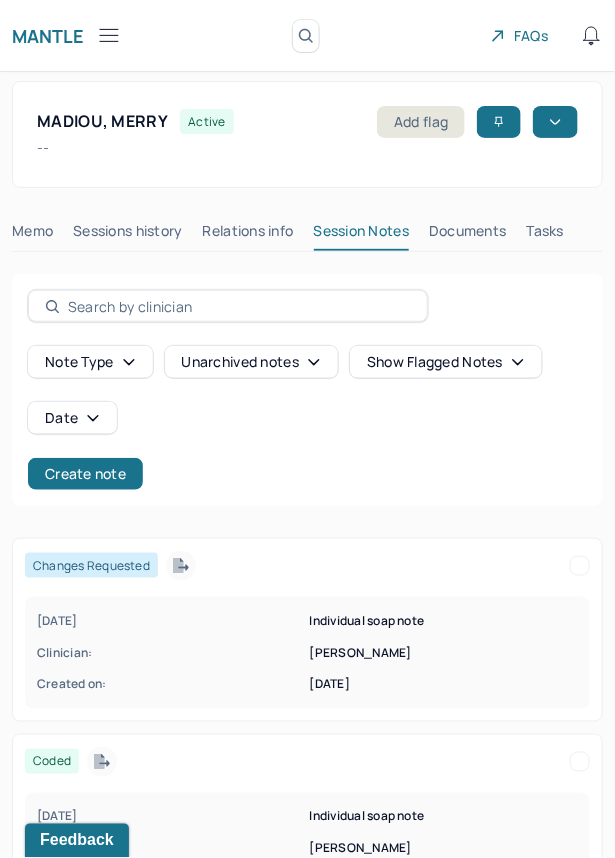 click 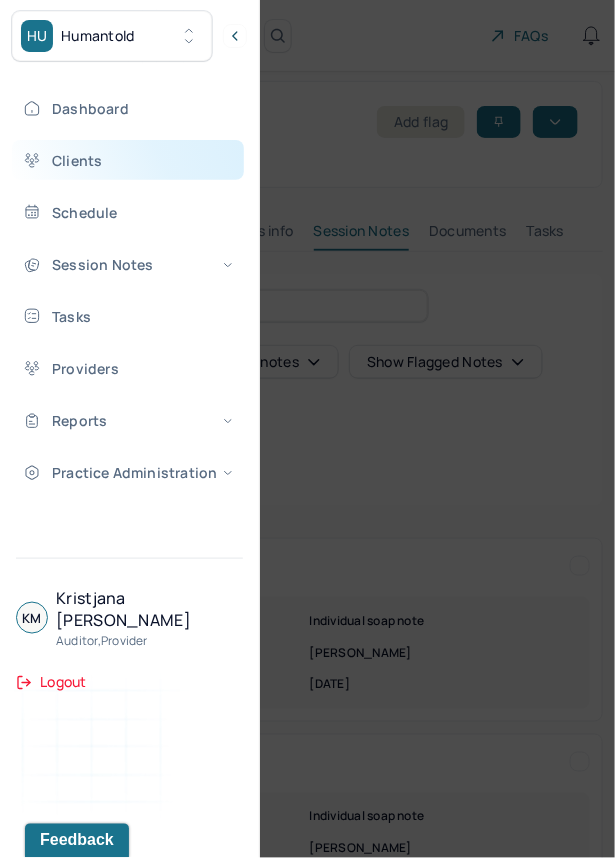 click on "Clients" at bounding box center [128, 160] 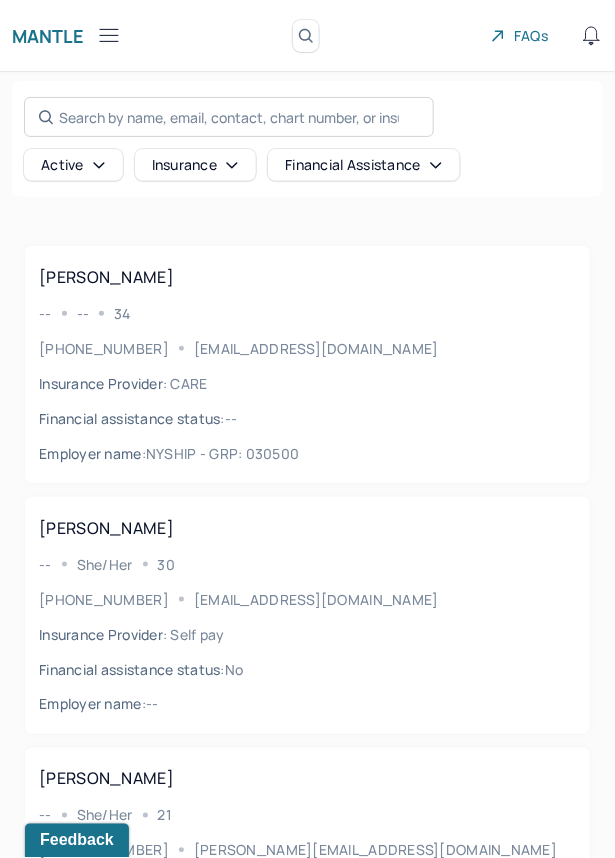 click on "Search by name, email, contact, chart number, or insurance id..." at bounding box center (229, 117) 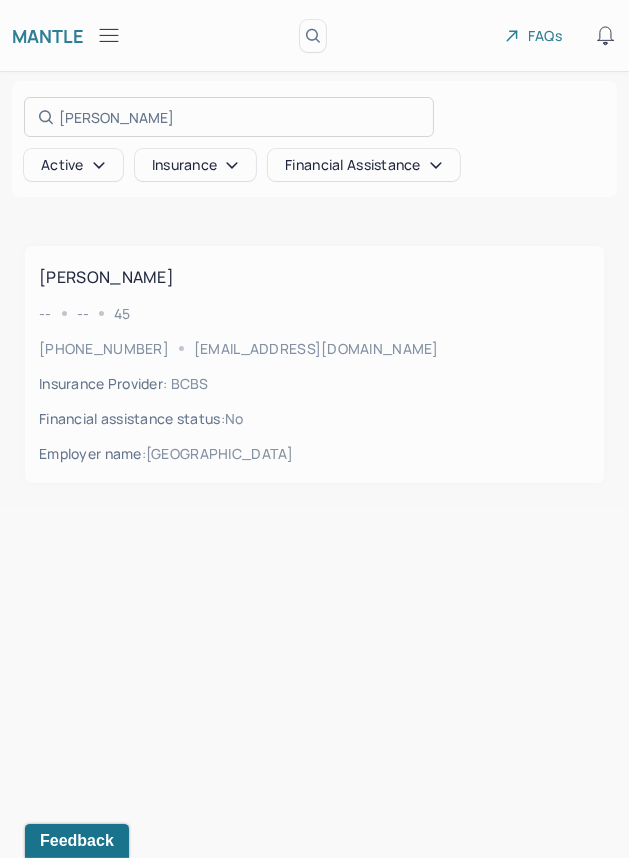 type on "Zakir Wahab" 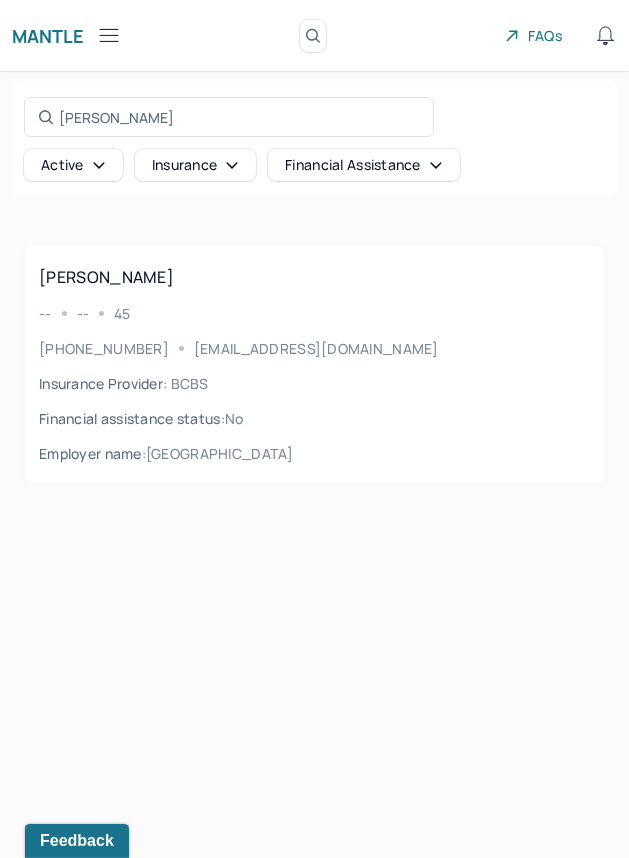 click on "WAHAB, ZAKIR -- -- 45 (718) 598-7566 simplyz04@yahoo.com Insurance Provider : BCBS Financial assistance status :  no Employer name :  SYOSSET HOSPITAL" at bounding box center [314, 364] 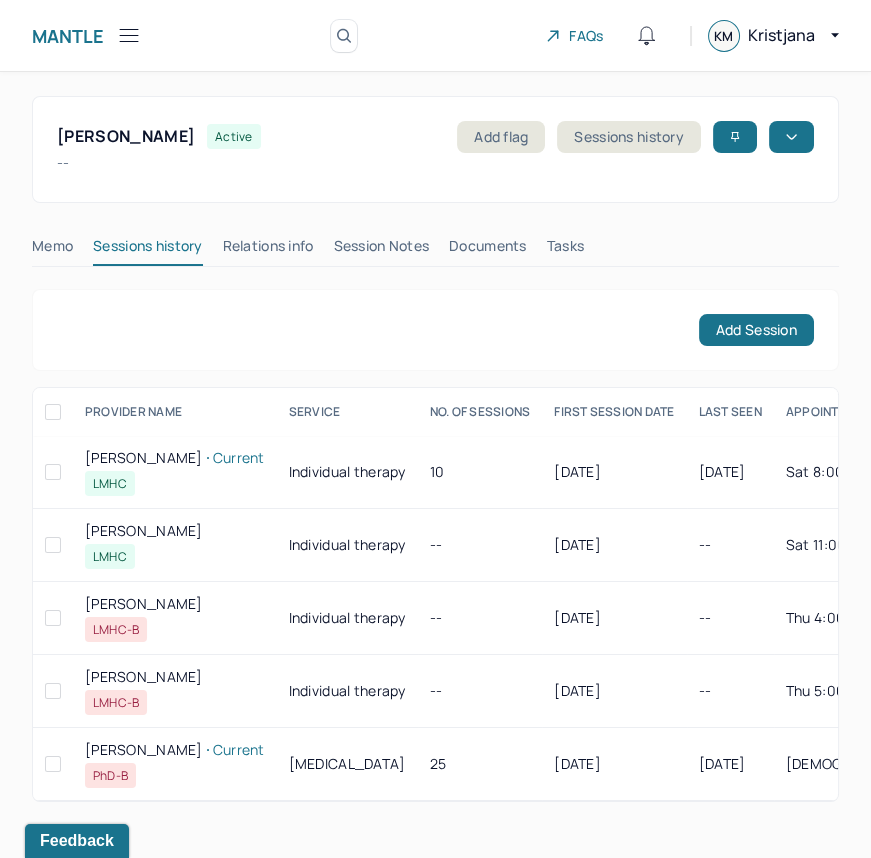 click on "Session Notes" at bounding box center [382, 250] 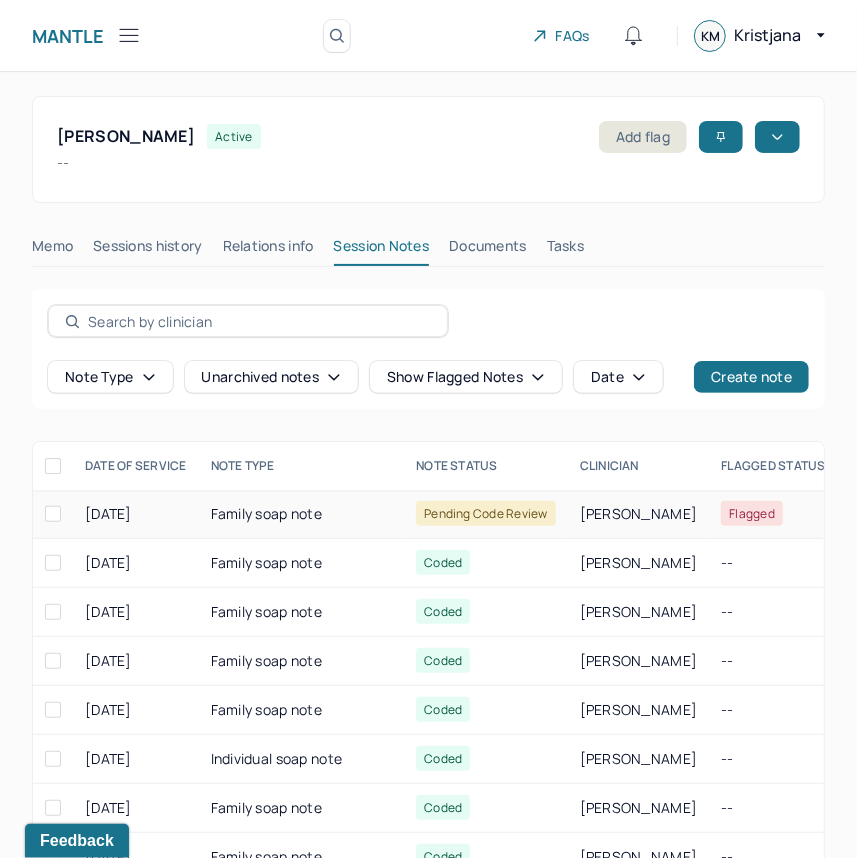 click on "Family soap note" at bounding box center (302, 514) 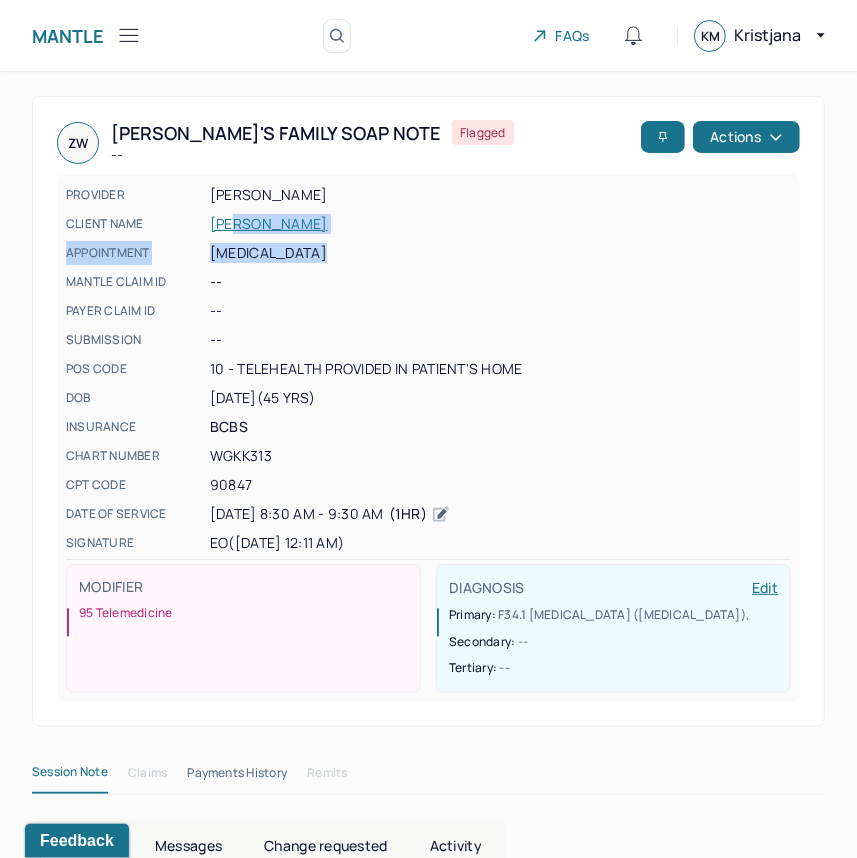 drag, startPoint x: 350, startPoint y: 237, endPoint x: 239, endPoint y: 228, distance: 111.364265 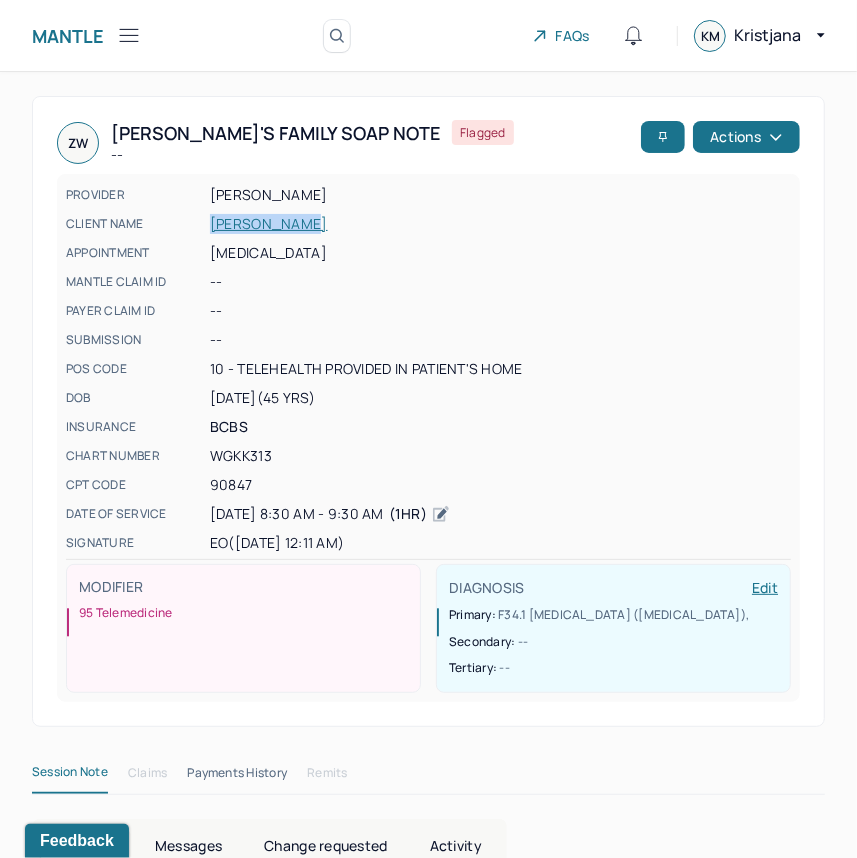drag, startPoint x: 182, startPoint y: 224, endPoint x: 308, endPoint y: 220, distance: 126.06348 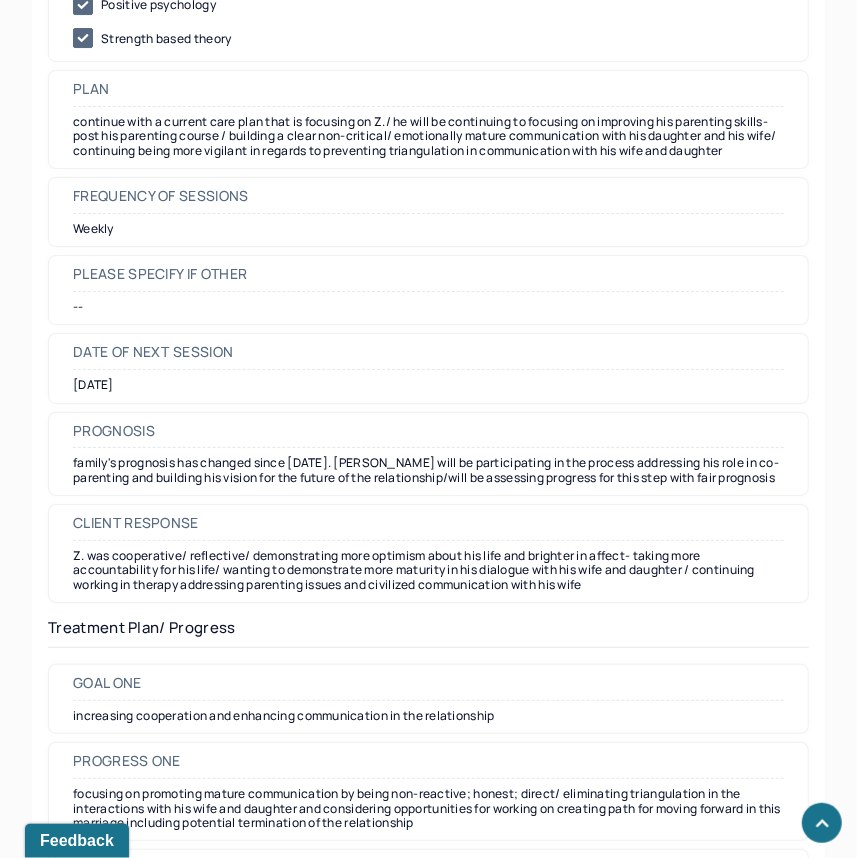 scroll, scrollTop: 2927, scrollLeft: 0, axis: vertical 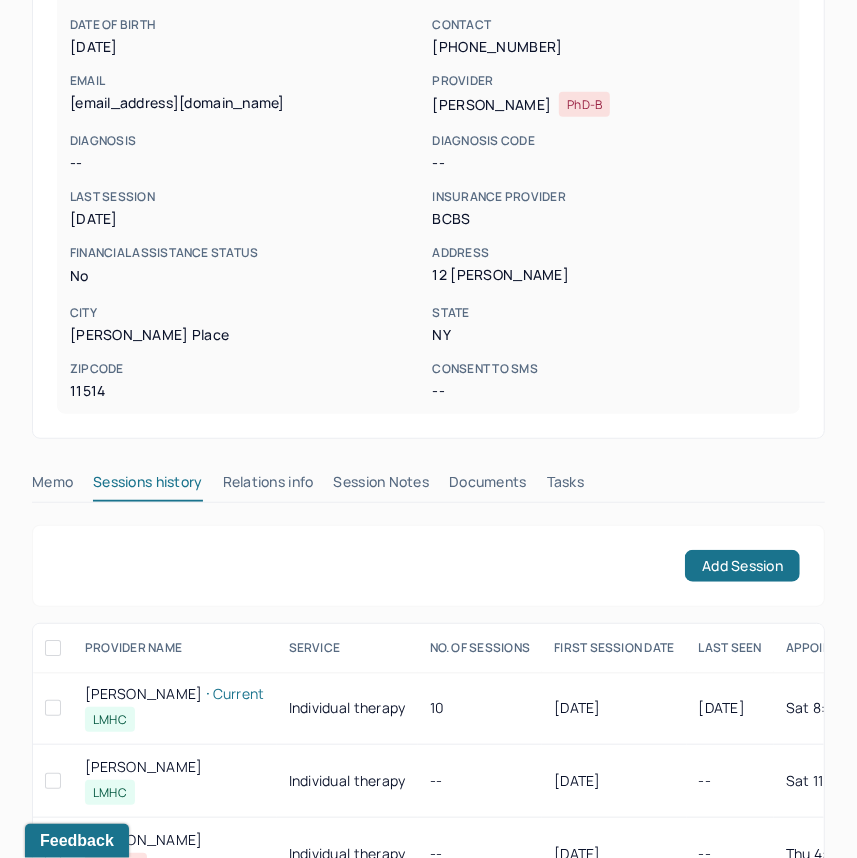 click on "Session Notes" at bounding box center (382, 486) 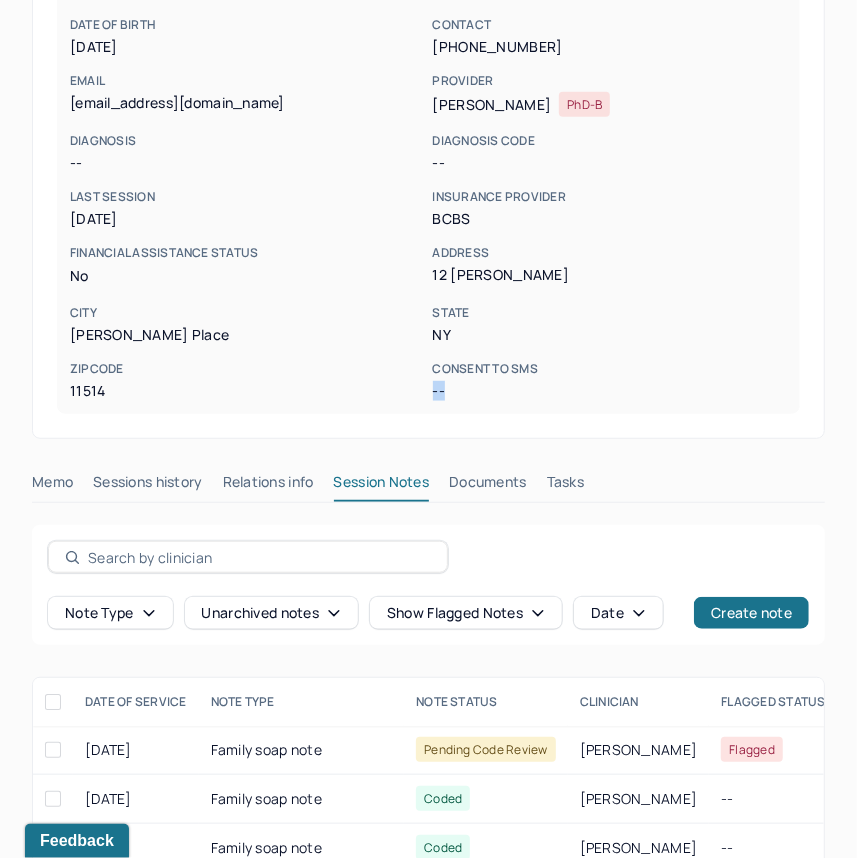 drag, startPoint x: 855, startPoint y: 376, endPoint x: 855, endPoint y: 434, distance: 58 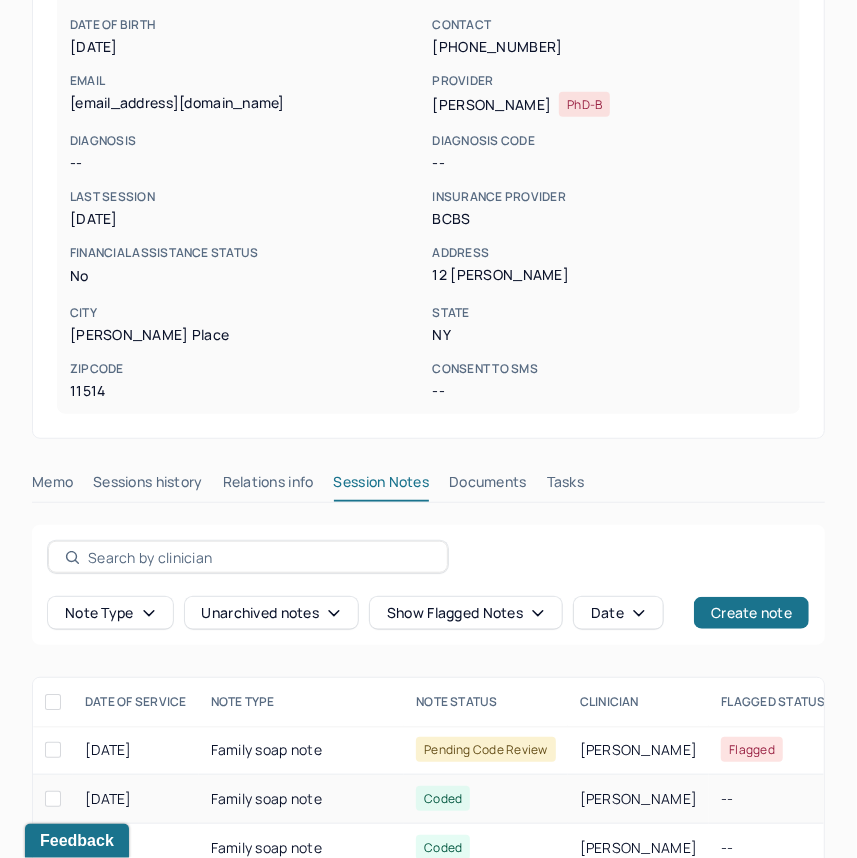 click on "Family soap note" at bounding box center (302, 799) 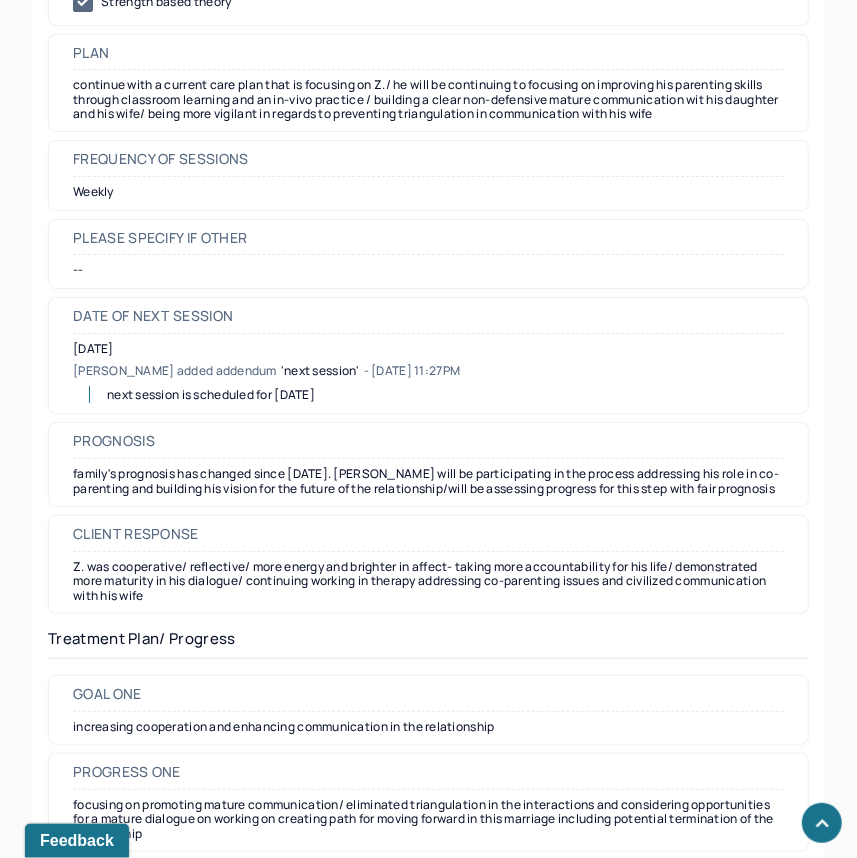 scroll, scrollTop: 3024, scrollLeft: 0, axis: vertical 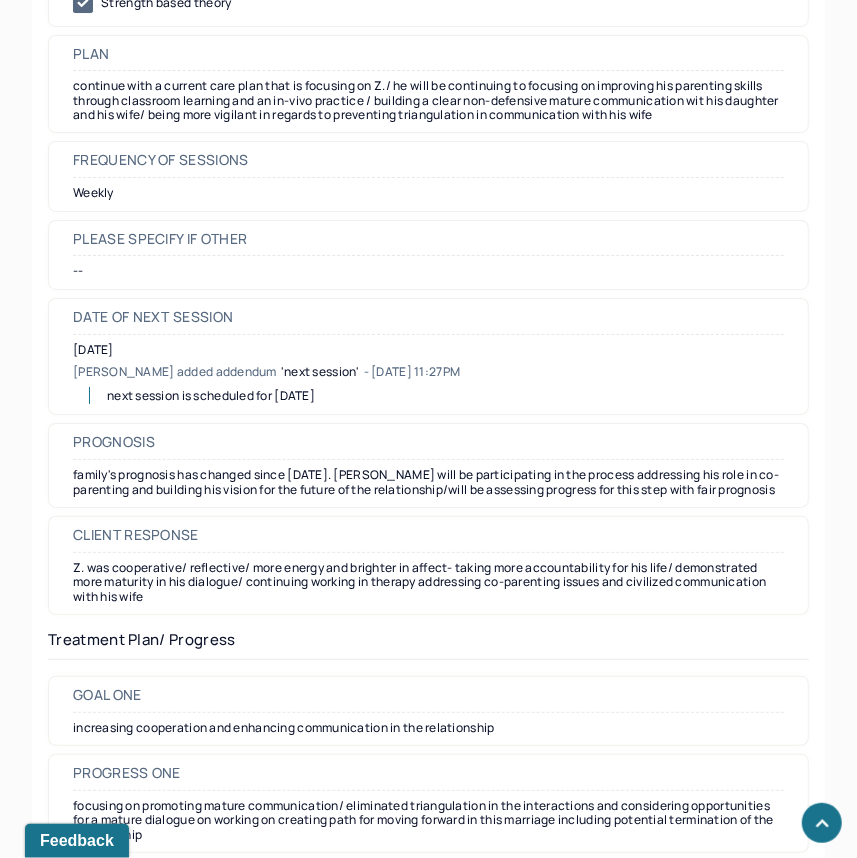 click on "Is client present Is client present Appointment location teletherapy Client Teletherapy Location Home Provider Teletherapy Location Home Consent was received for the teletherapy session Consent was received for the teletherapy session The teletherapy session was conducted via video The teletherapy session was conducted via video Primary diagnosis F34.1 PERSISTENT DEPRESSIVE DISORDER (DYSTHYMIA) Secondary diagnosis -- Tertiary diagnosis -- Emotional / Behavioural symptoms demonstrated  feelings of increased stress as he returned to work and had particularly high volumes of surgeries as a charge nurse in OR/ continuous  strong  alleged interpersonal conflict that Z. has been experiencing  with his wife on the phone/ he is continuing to live with his mother  for now and finding this arrangement more comfortable and psychologically more stabilizing / his wife  is ambivalent about her desire to grow and change /Z. is continuing working on courage and a sense of agency /  embracing change/ Causing Session Note --" at bounding box center [428, -333] 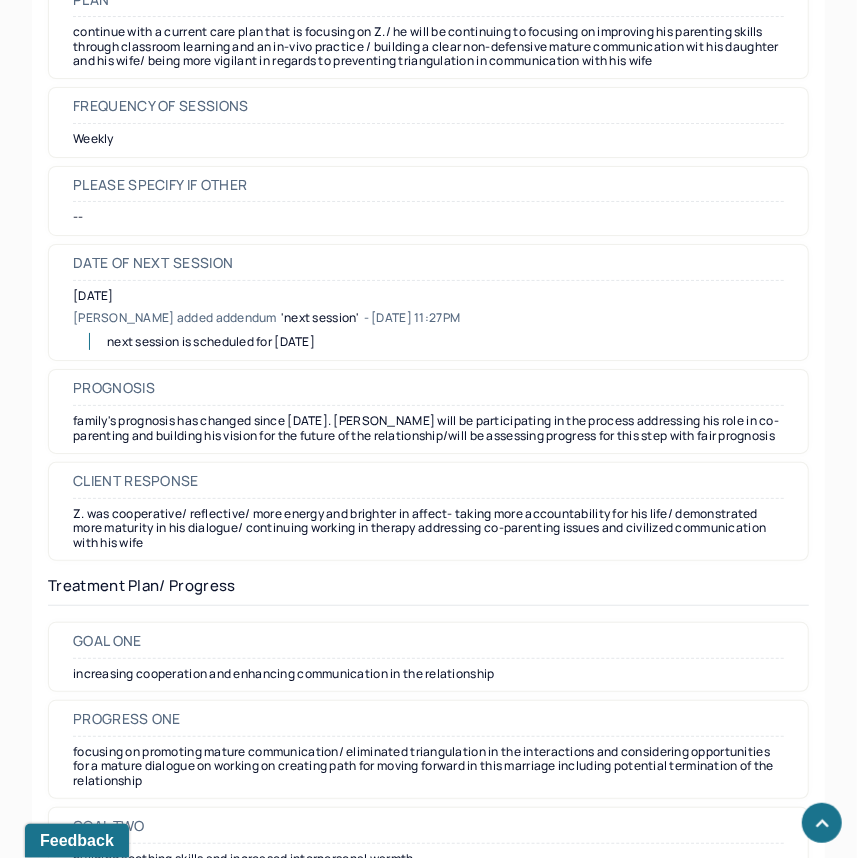 scroll, scrollTop: 3082, scrollLeft: 0, axis: vertical 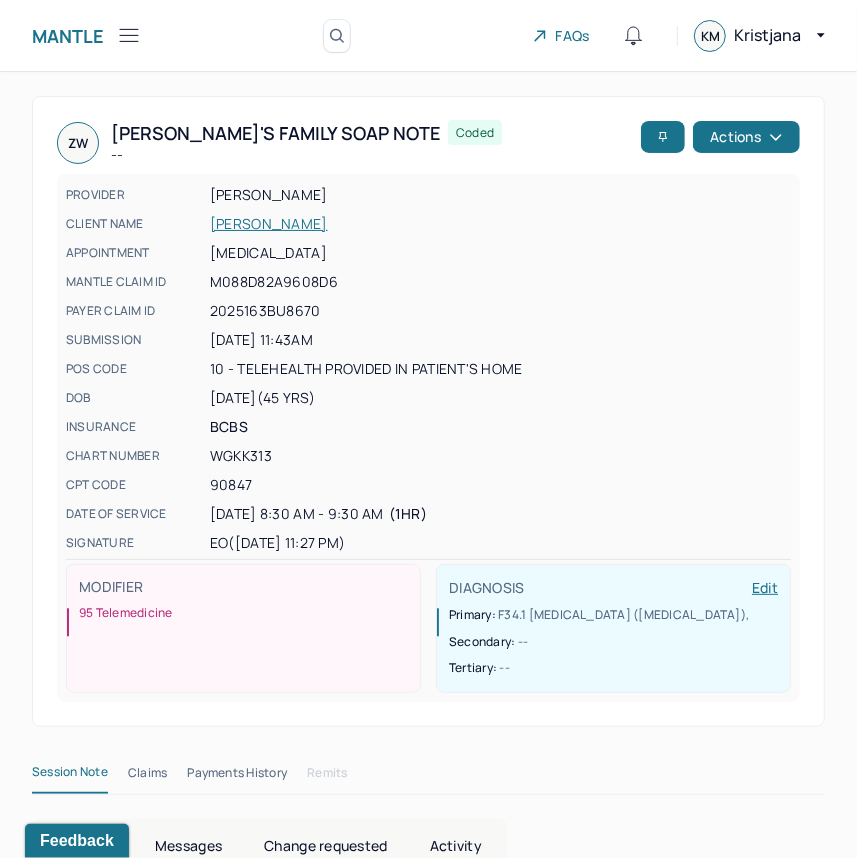 click 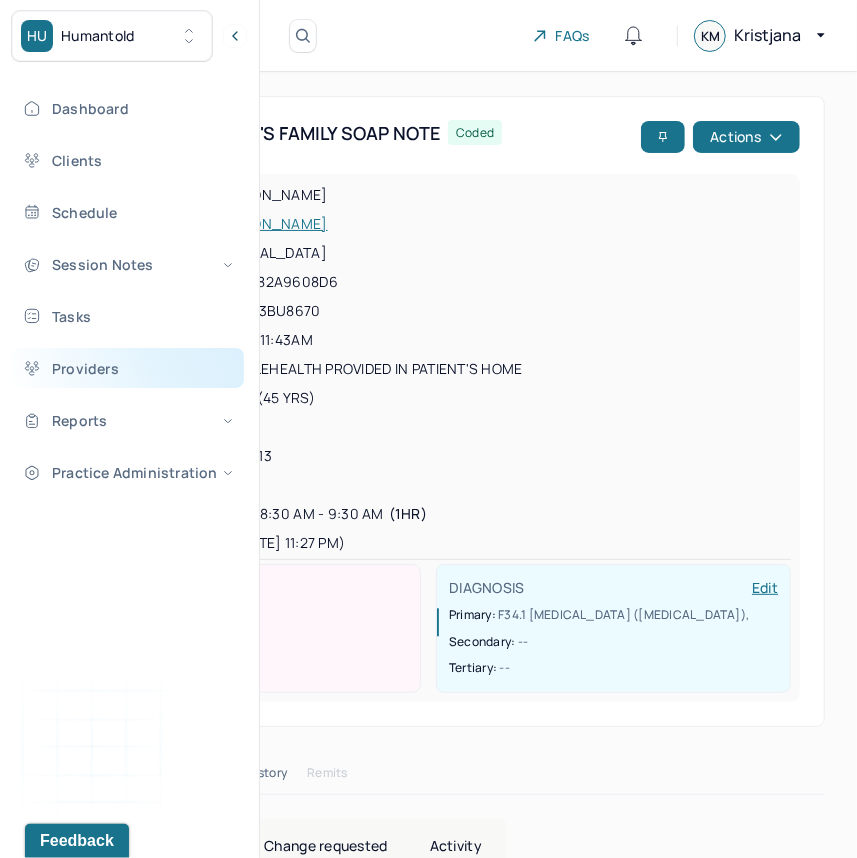 click on "Providers" at bounding box center (128, 368) 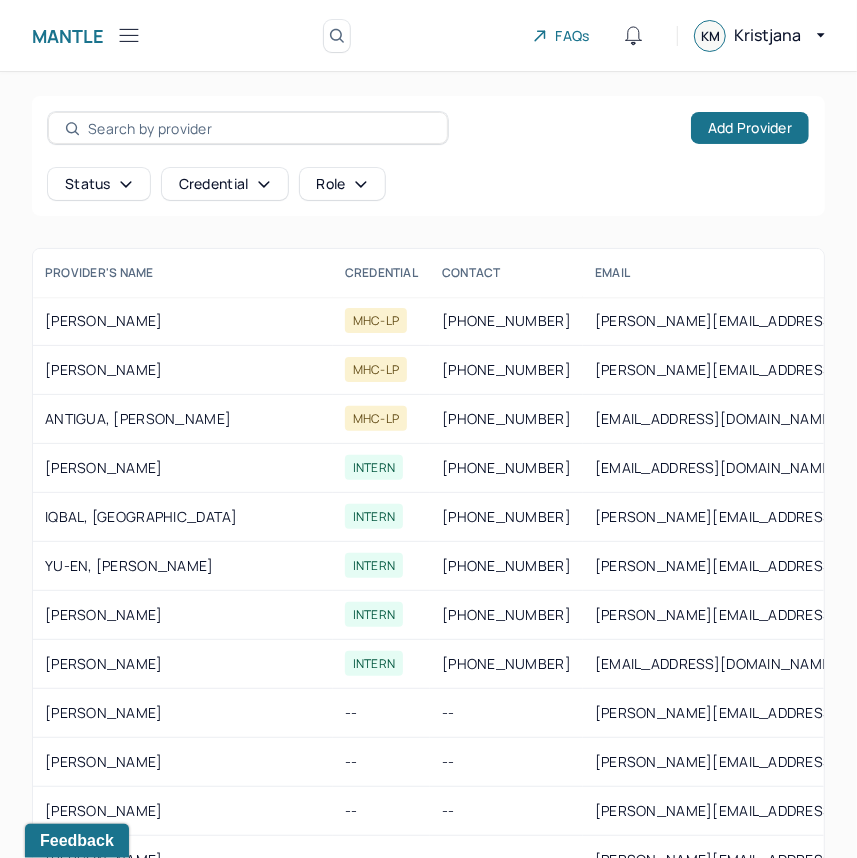 click at bounding box center [259, 128] 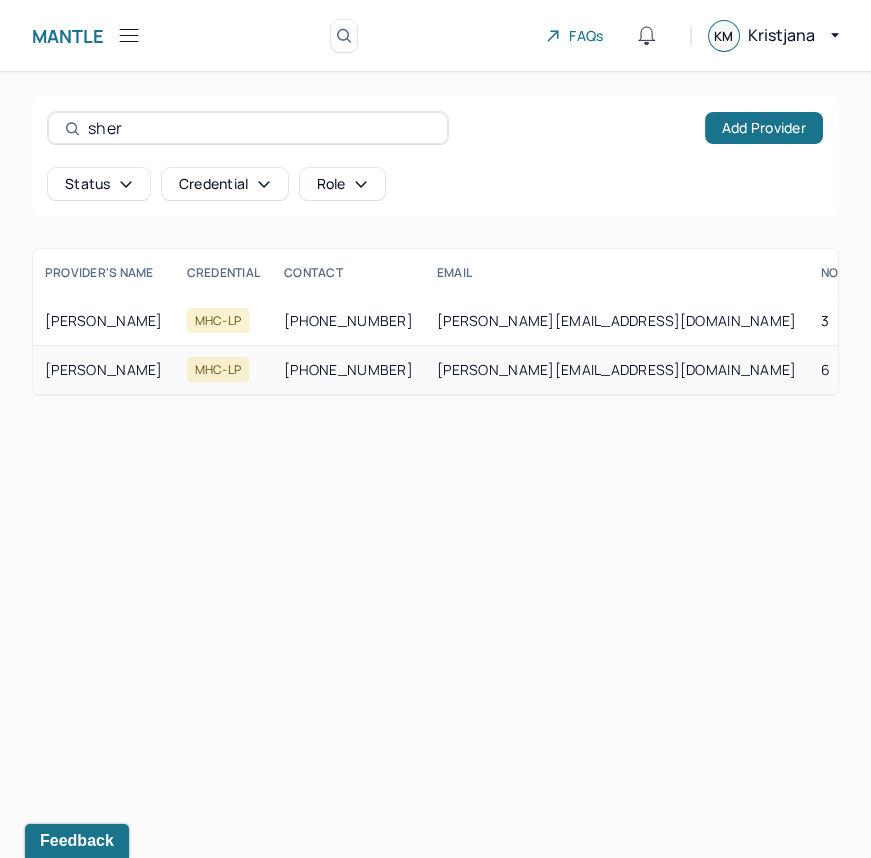 type on "sher" 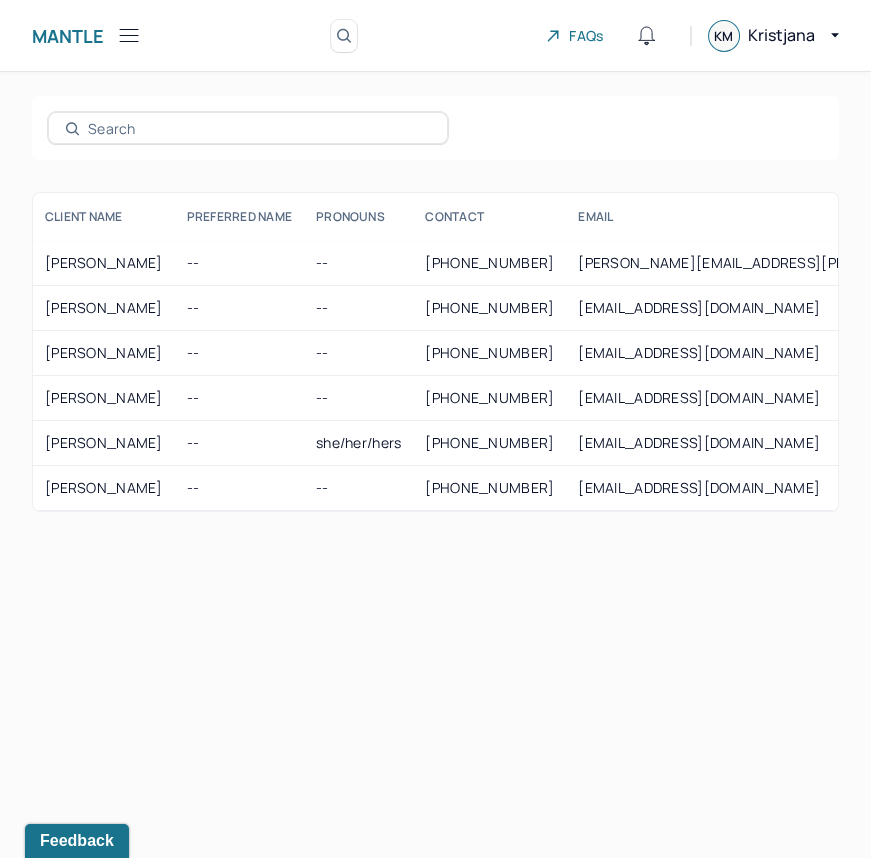 click 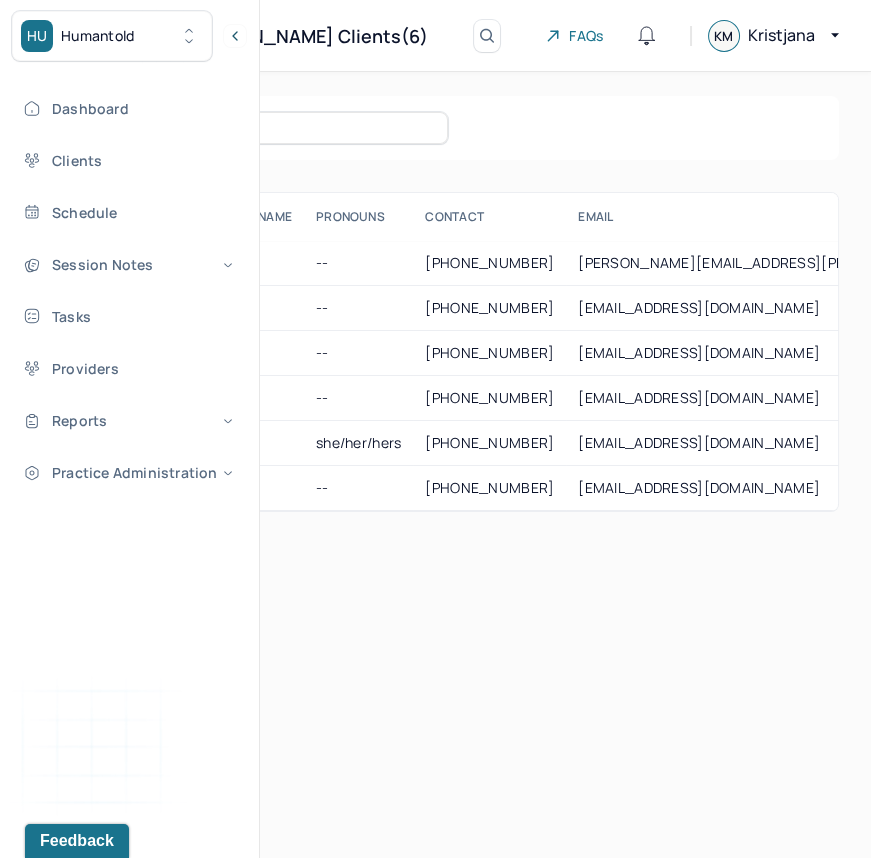 click on "Humantold" at bounding box center (98, 36) 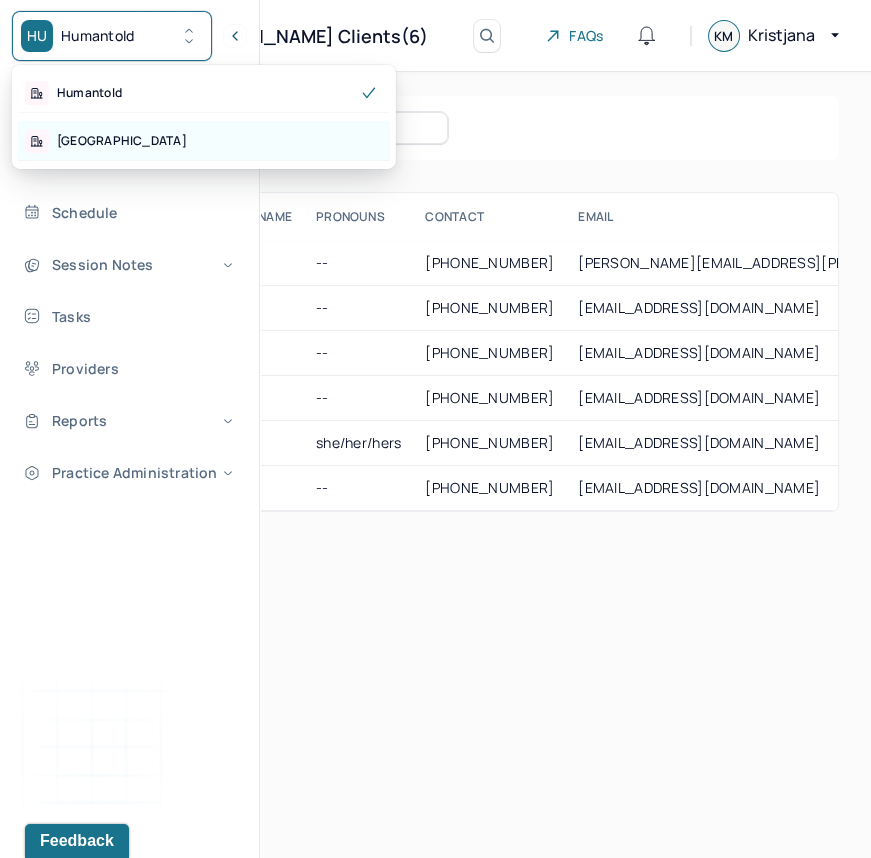 click on "[GEOGRAPHIC_DATA]" at bounding box center (204, 141) 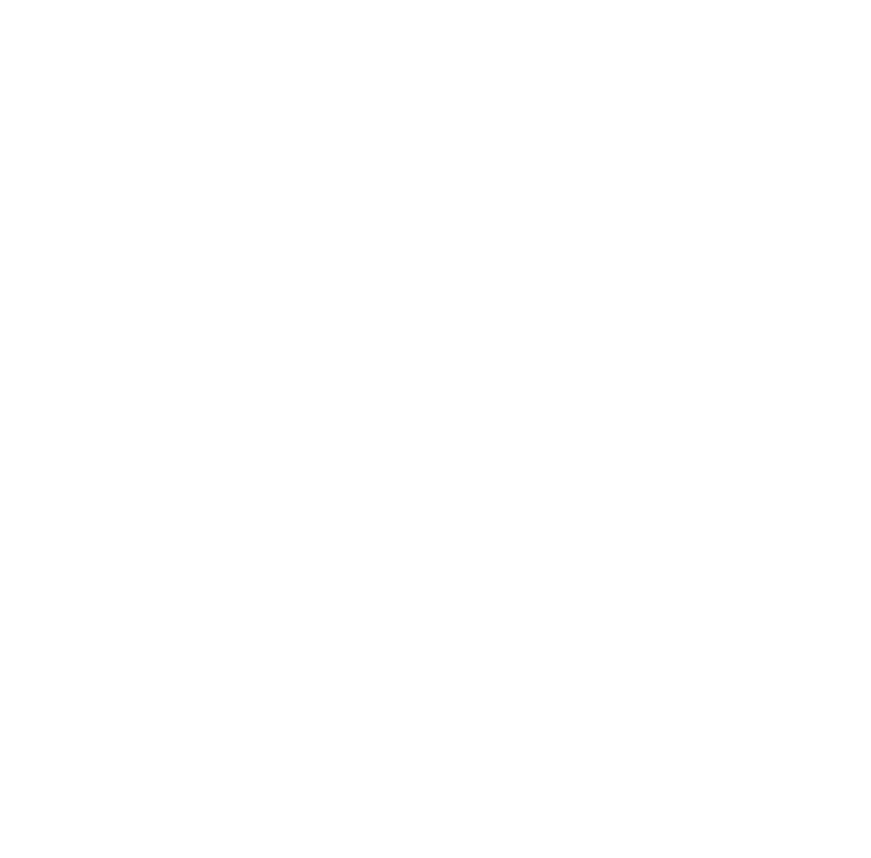 scroll, scrollTop: 0, scrollLeft: 0, axis: both 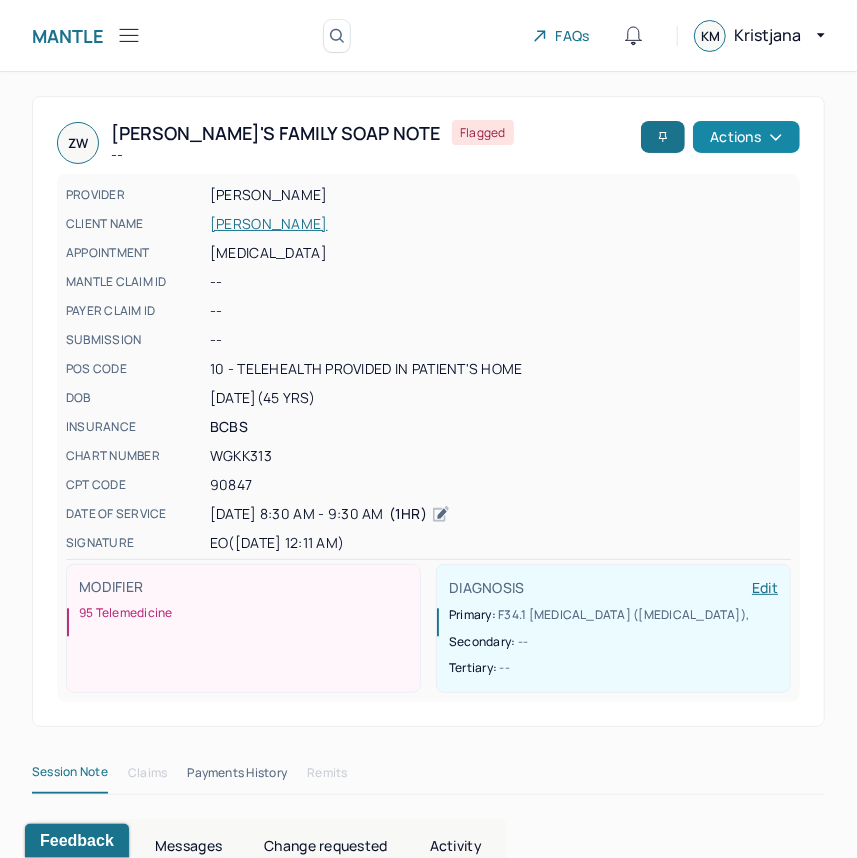 click on "HU Humantold       Dashboard Clients Schedule Session Notes Tasks Providers Reports Practice Administration KM Kristjana   Mccarthy auditor,provider   Logout Mantle     Note   Search by client name, chart number     FAQs     KM Kristjana ZW Zakir's   Family soap note -- Flagged       Actions   PROVIDER ODES, ELEONORA CLIENT NAME WAHAB, ZAKIR APPOINTMENT Family therapy   MANTLE CLAIM ID -- PAYER CLAIM ID -- SUBMISSION -- POS CODE 10 - Telehealth Provided in Patient's Home DOB 12/04/1979  (45 Yrs) INSURANCE BCBS CHART NUMBER WGKK313 CPT CODE 90847 DATE OF SERVICE 06/29/2025   8:30 AM   -   9:30 AM ( 1hr )     SIGNATURE eo  (07/01/2025, 12:11 AM) MODIFIER 95 Telemedicine DIAGNOSIS   Edit   Primary:   F34.1 PERSISTENT DEPRESSIVE DISORDER (DYSTHYMIA) ,  Secondary:   -- Tertiary:   --   Session Note     Claims     Payments History     Remits     Content     Messages     Change requested     Activity       Sections Session note Therapy intervention techniques Treatment plan/ progress   Sections" at bounding box center [428, 2160] 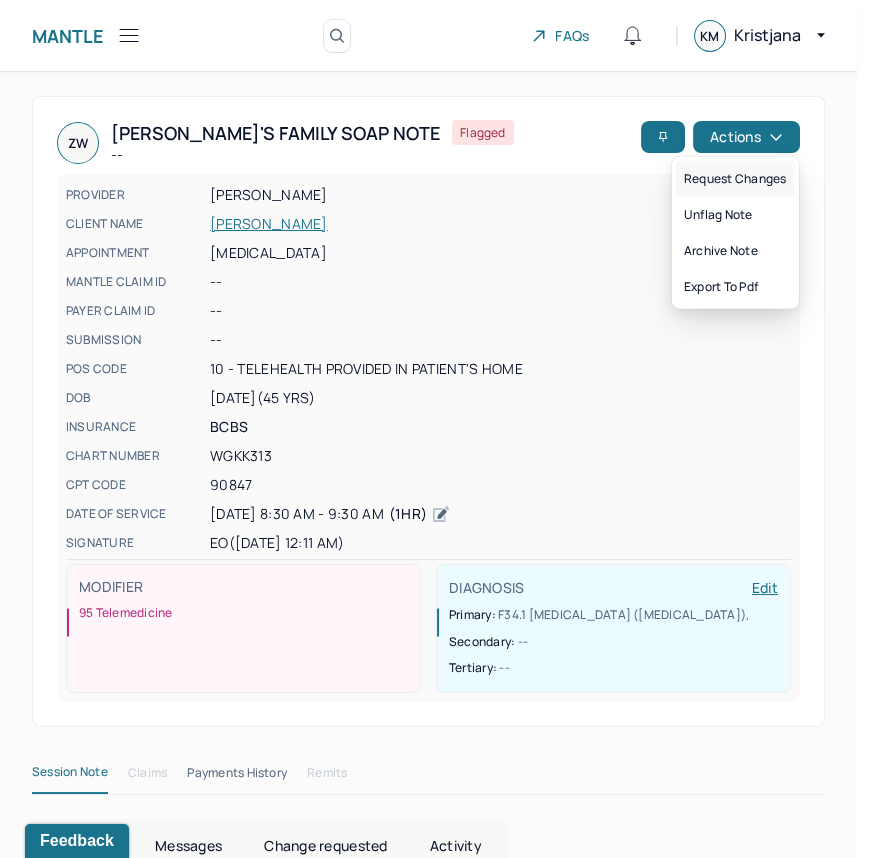 click on "Request changes" at bounding box center (735, 179) 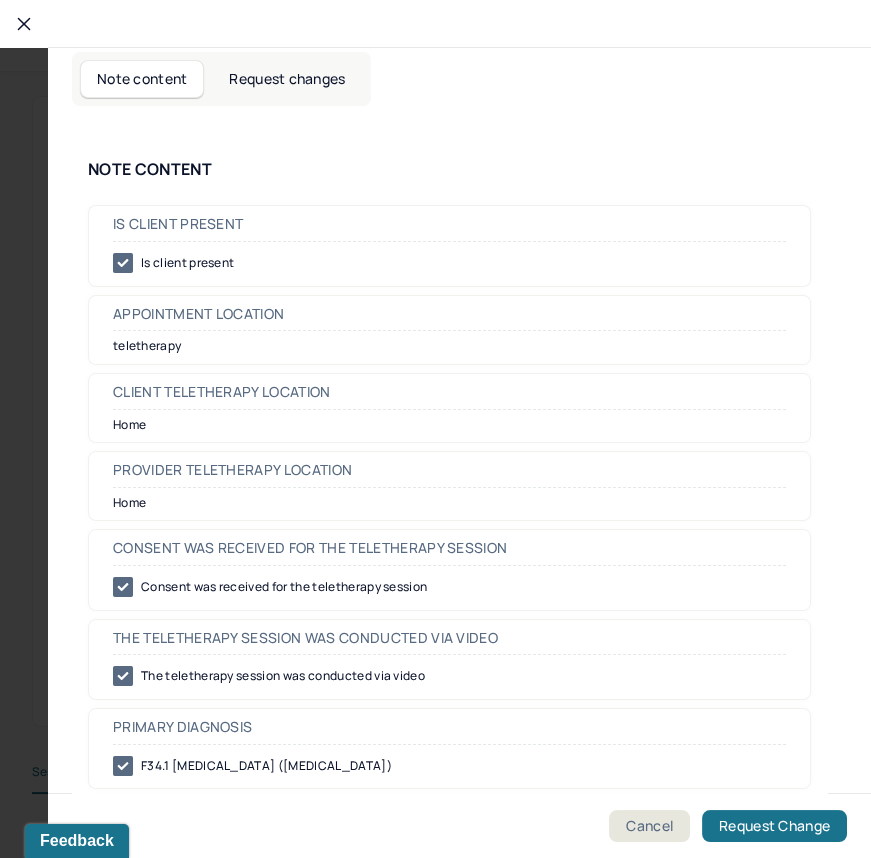 click on "Request changes" at bounding box center (287, 79) 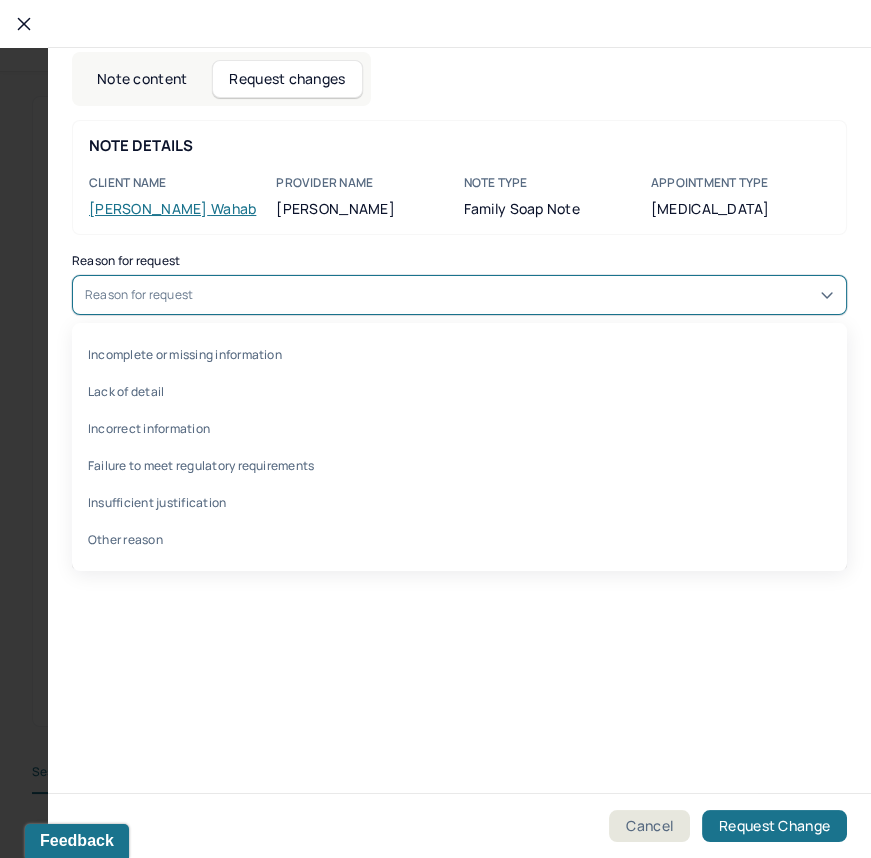 click on "Reason for request" at bounding box center [459, 295] 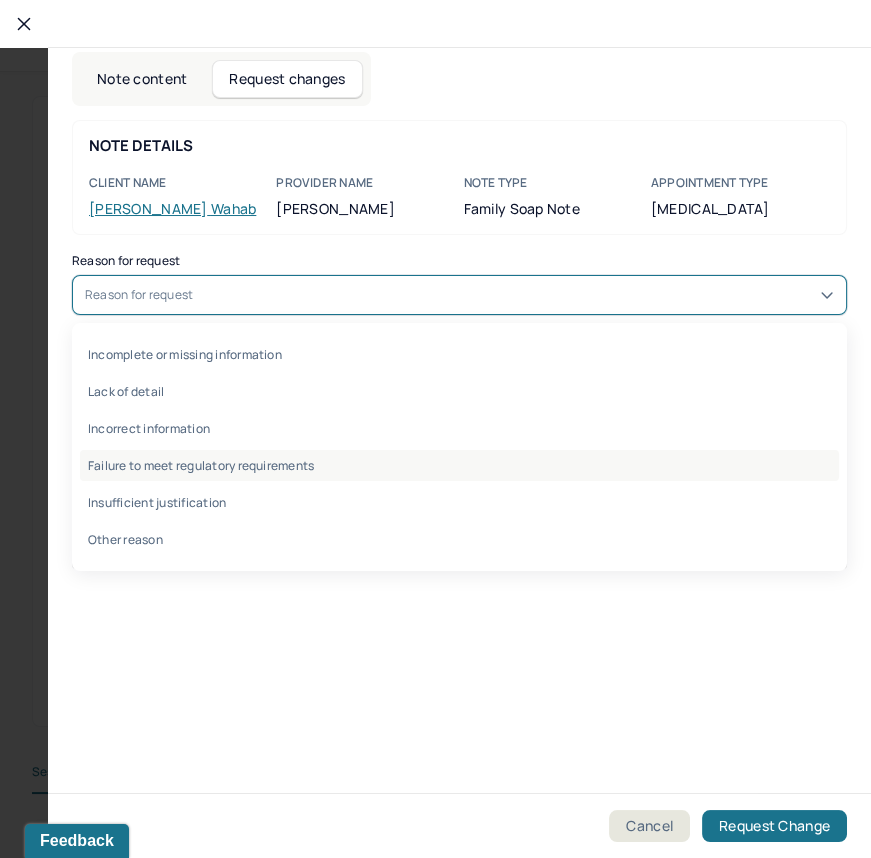 click on "Failure to meet regulatory requirements" at bounding box center (459, 465) 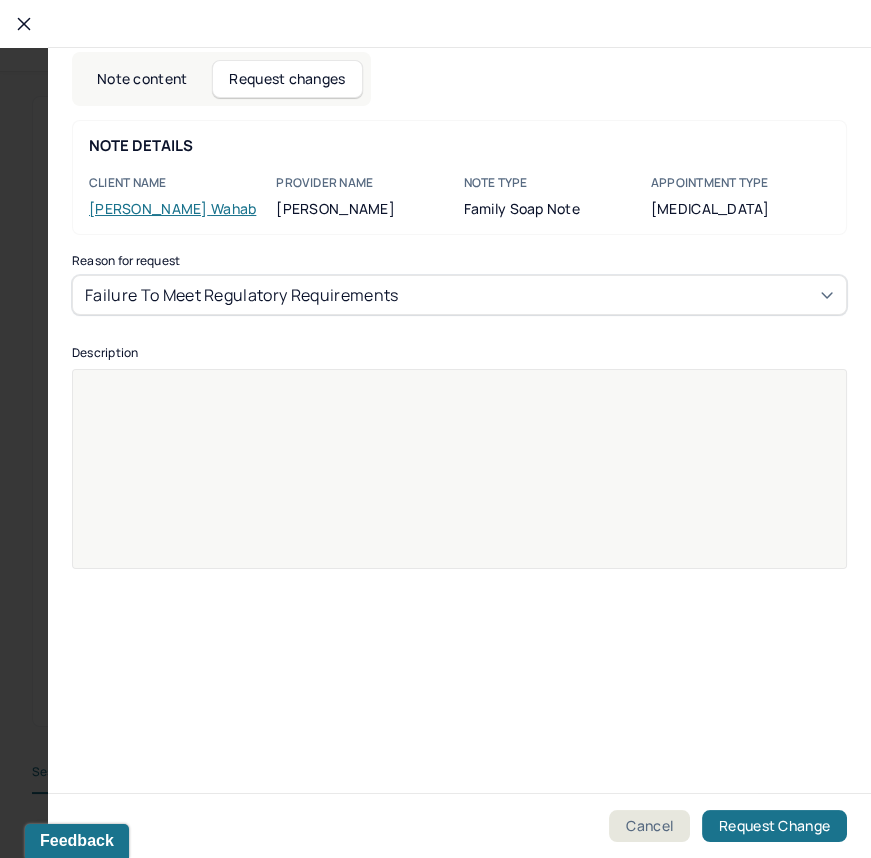 click at bounding box center (460, 482) 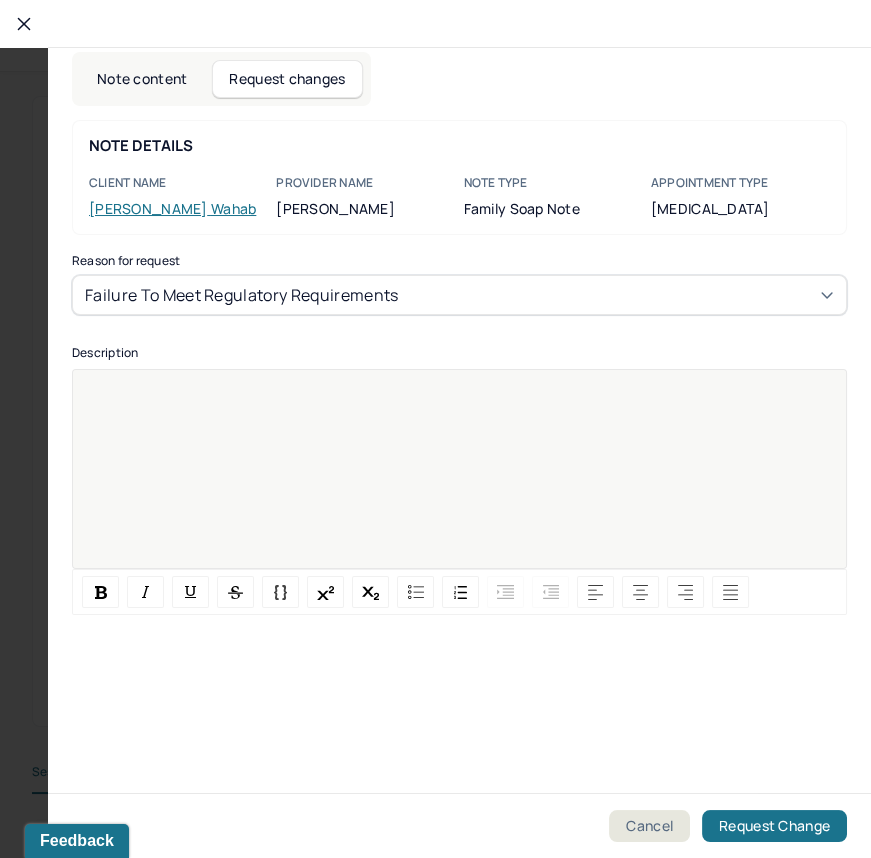 scroll, scrollTop: 51, scrollLeft: 0, axis: vertical 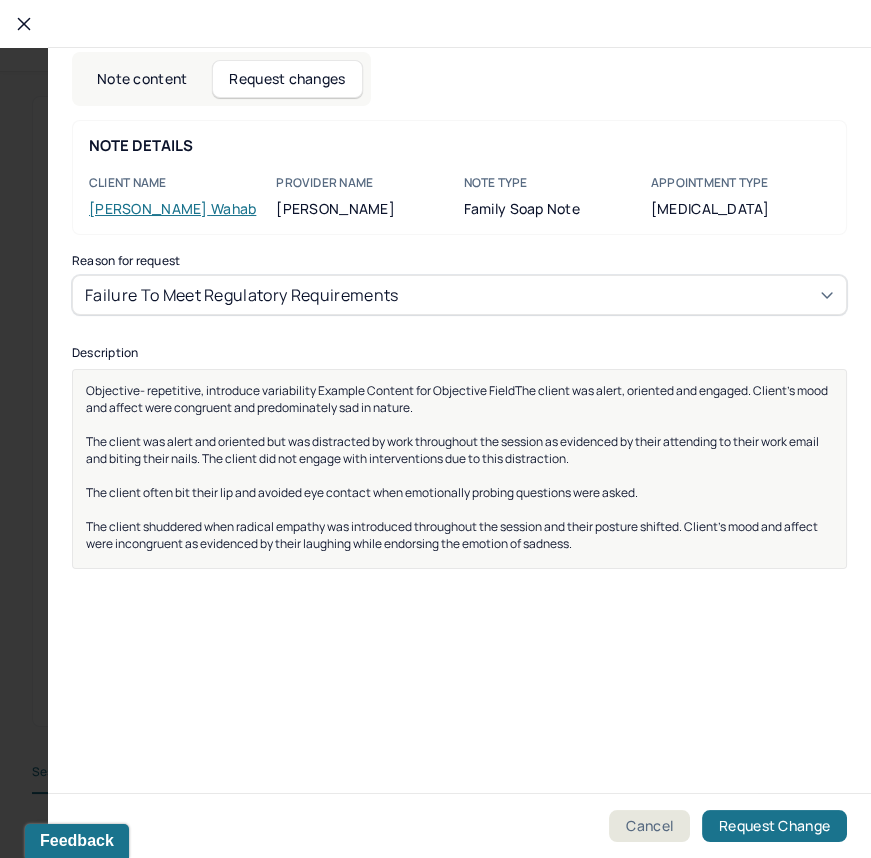 click on "The client was alert and oriented but was distracted by work throughout the session as evidenced by their attending to their work email and biting their nails. The client did not engage with interventions due to this distraction." at bounding box center [453, 450] 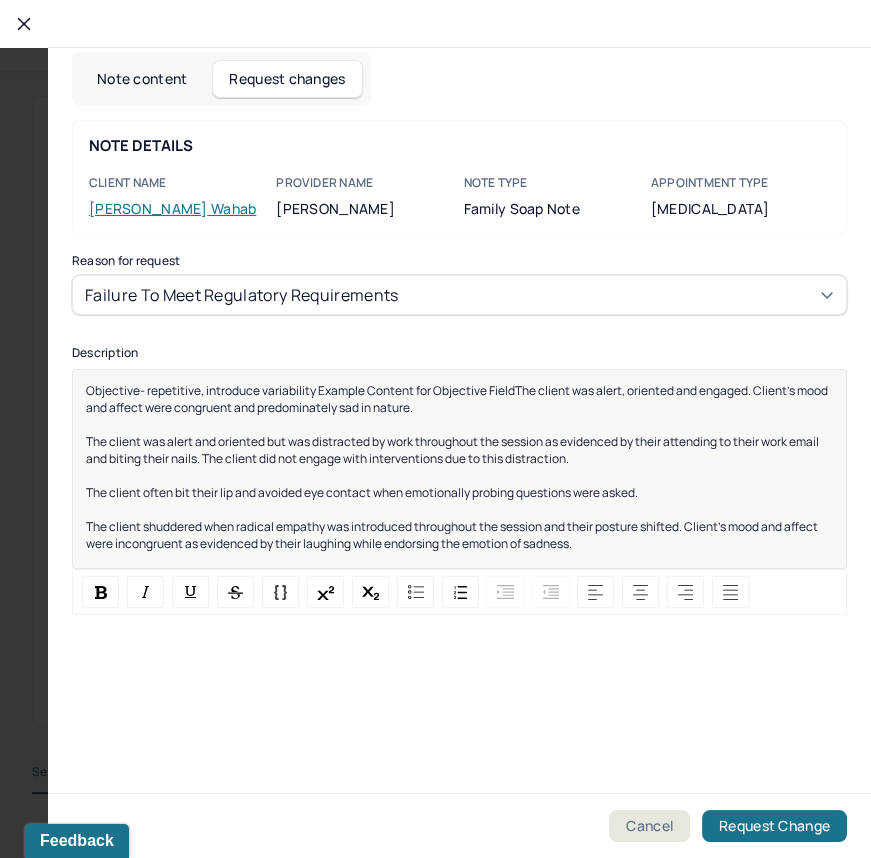 click on "The client was alert and oriented but was distracted by work throughout the session as evidenced by their attending to their work email and biting their nails. The client did not engage with interventions due to this distraction." at bounding box center [453, 450] 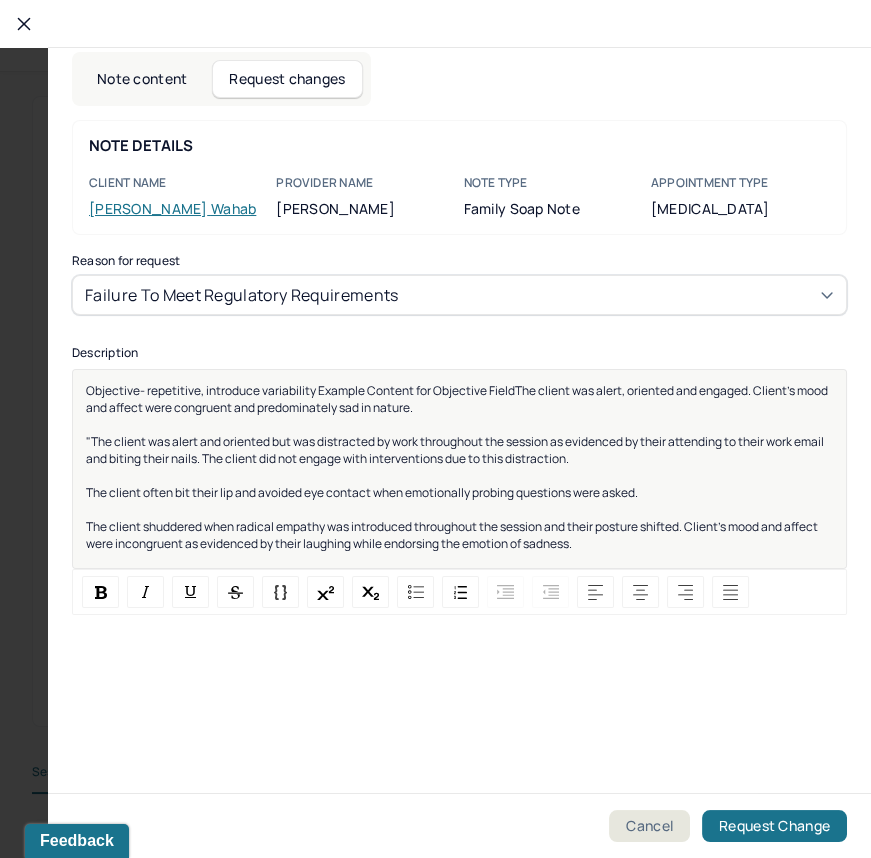 click on "Objective- repetitive, introduce variability Example Content for Objective FieldThe client was alert, oriented and engaged. Client’s mood and affect were congruent and predominately sad in nature." at bounding box center [458, 399] 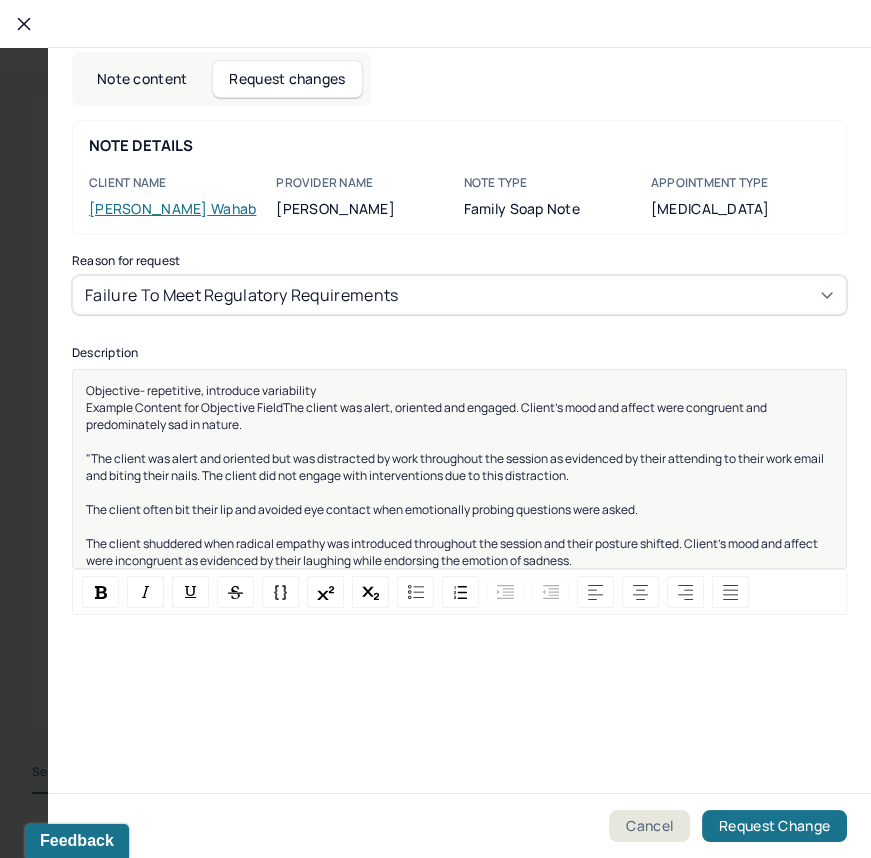click on "Example Content for Objective FieldThe client was alert, oriented and engaged. Client’s mood and affect were congruent and predominately sad in nature." at bounding box center (427, 416) 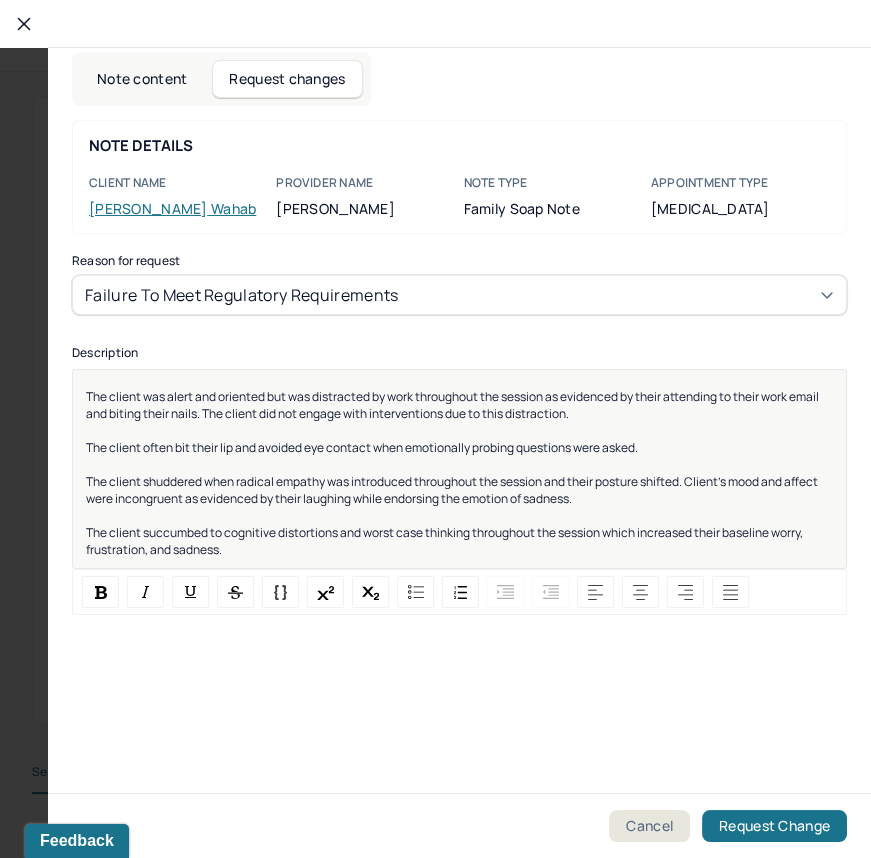 scroll, scrollTop: 91, scrollLeft: 0, axis: vertical 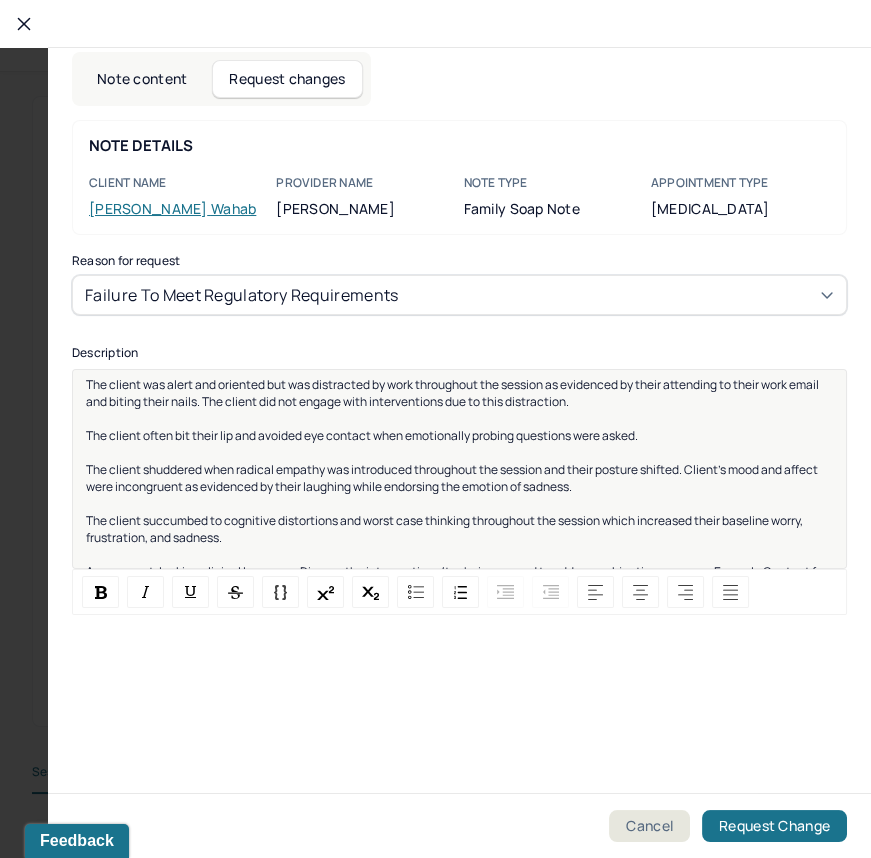 click at bounding box center [460, 554] 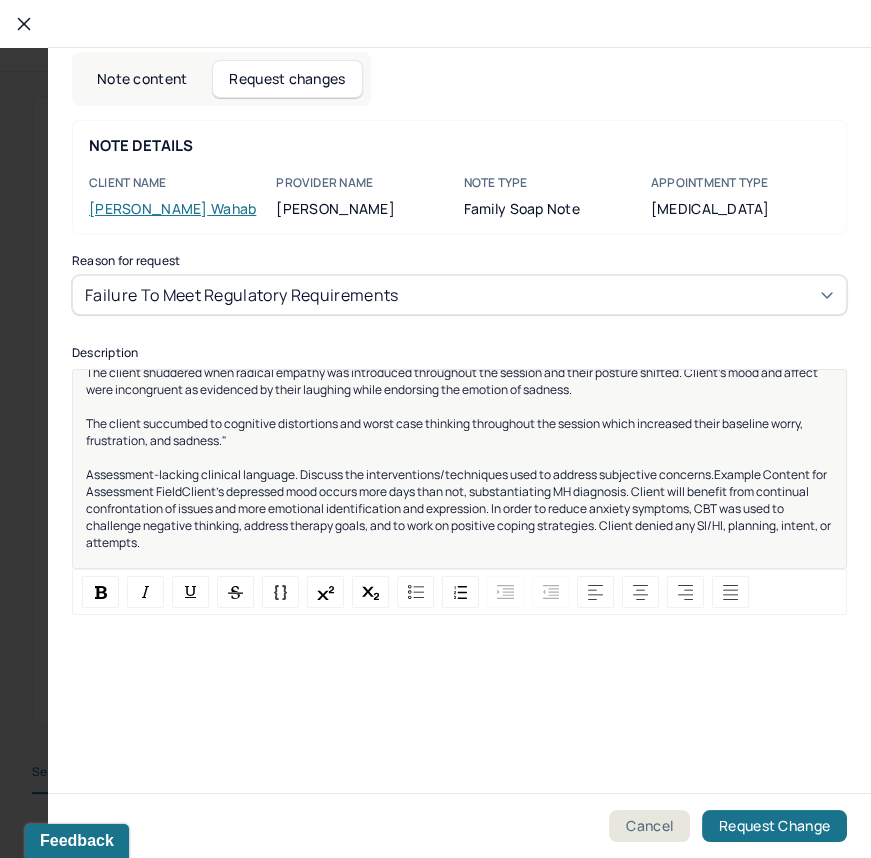 scroll, scrollTop: 189, scrollLeft: 0, axis: vertical 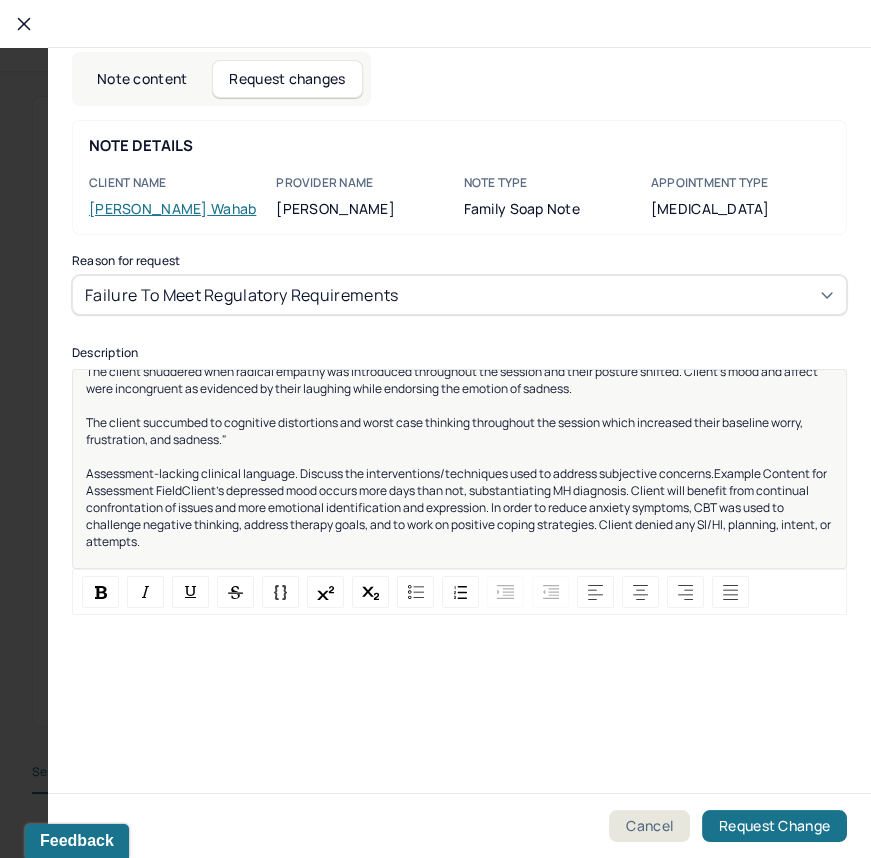 click on "Assessment-lacking clinical language. Discuss the interventions/techniques used to address subjective concerns.Example Content for Assessment FieldClient’s depressed mood occurs more days than not, substantiating MH diagnosis. Client will benefit from continual confrontation of issues and more emotional identification and expression. In order to reduce anxiety symptoms, CBT was used to challenge negative thinking, address therapy goals, and to work on positive coping strategies. Client denied any SI/HI, planning, intent, or attempts." at bounding box center (459, 507) 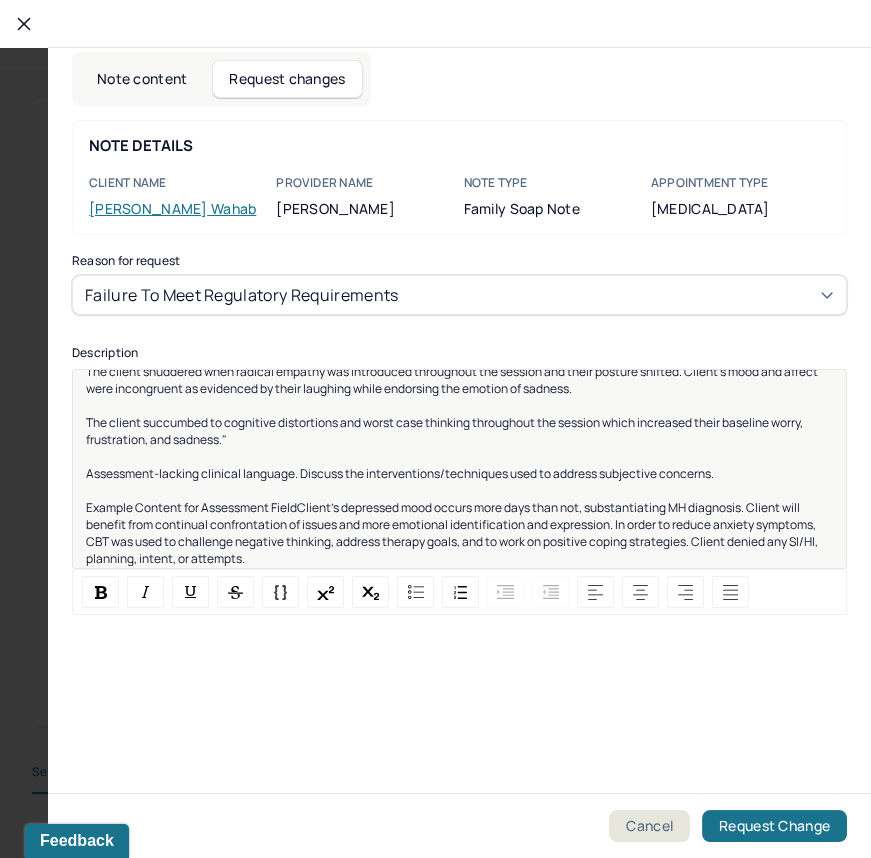 click on "Example Content for Assessment FieldClient’s depressed mood occurs more days than not, substantiating MH diagnosis. Client will benefit from continual confrontation of issues and more emotional identification and expression. In order to reduce anxiety symptoms, CBT was used to challenge negative thinking, address therapy goals, and to work on positive coping strategies. Client denied any SI/HI, planning, intent, or attempts." at bounding box center [453, 533] 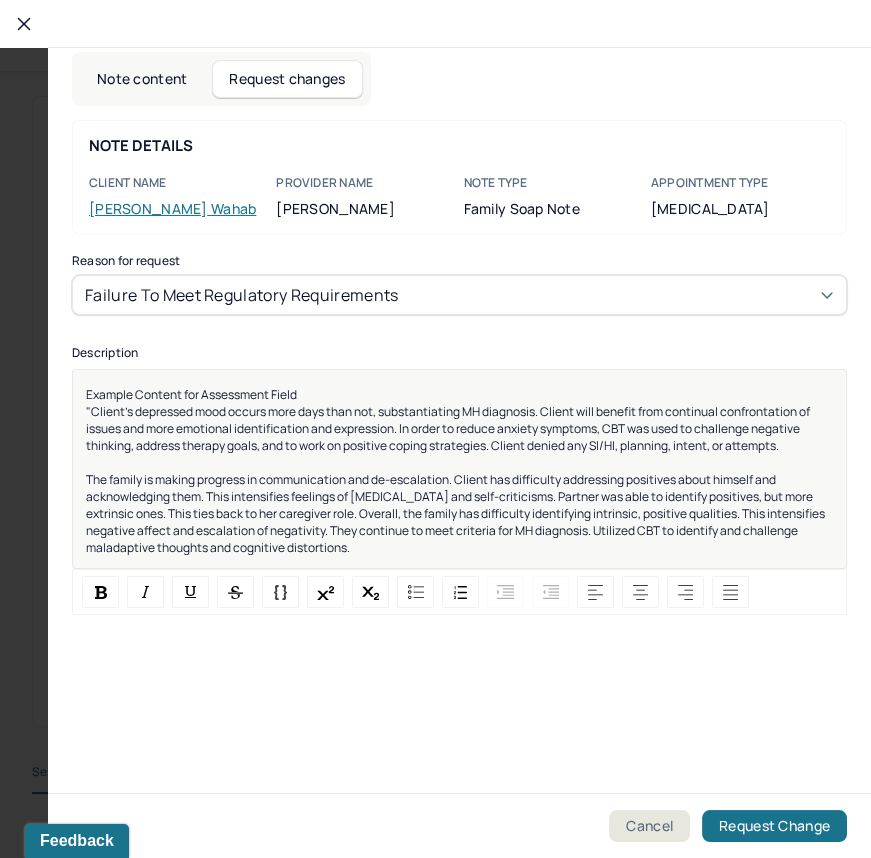scroll, scrollTop: 304, scrollLeft: 0, axis: vertical 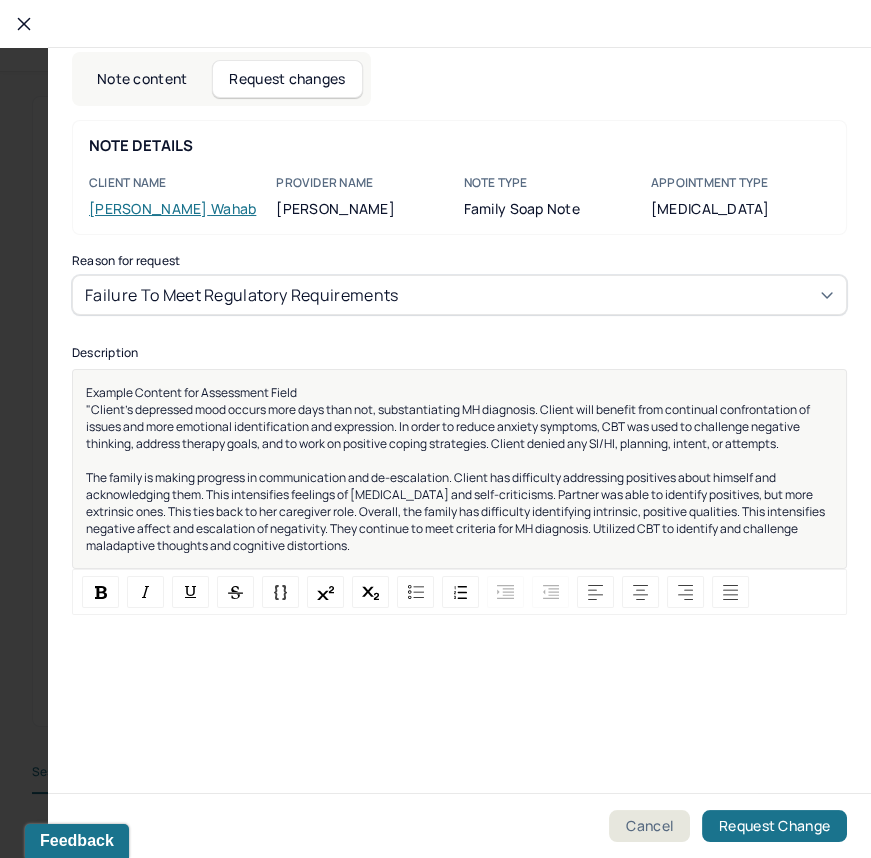 click on "The family is making progress in communication and de-escalation. Client has difficulty addressing positives about himself and acknowledging them. This intensifies feelings of depression and self-criticisms. Partner was able to identify positives, but more extrinsic ones. This ties back to her caregiver role. Overall, the family has difficulty identifying intrinsic, positive qualities. This intensifies negative affect and escalation of negativity. They continue to meet criteria for MH diagnosis. Utilized CBT to identify and challenge maladaptive thoughts and cognitive distortions." at bounding box center (460, 511) 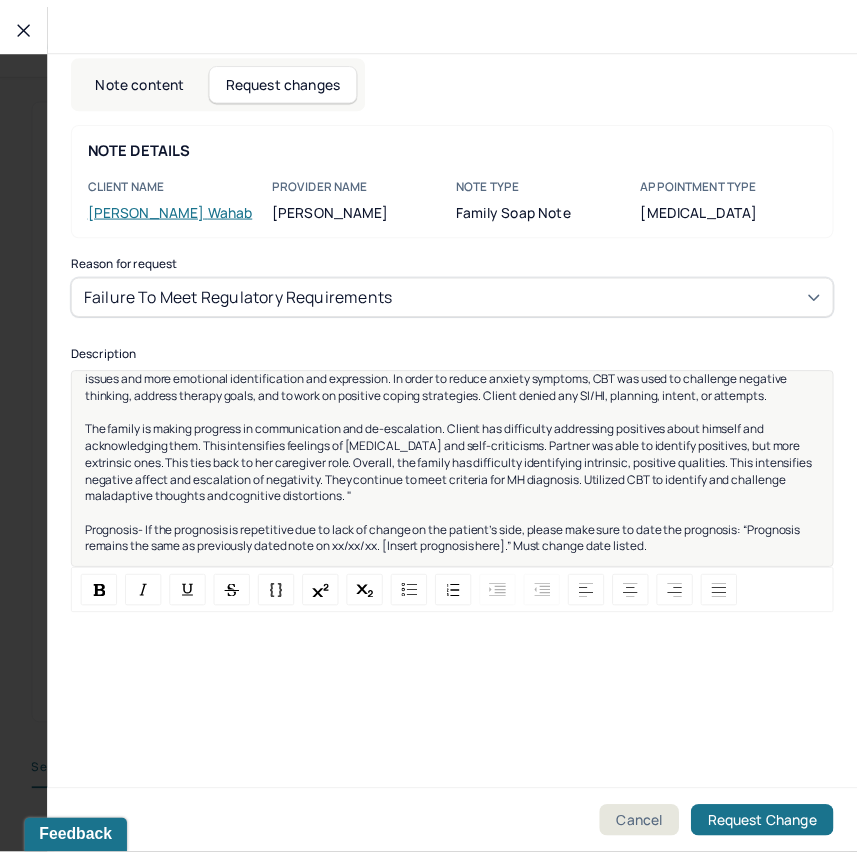 scroll, scrollTop: 0, scrollLeft: 0, axis: both 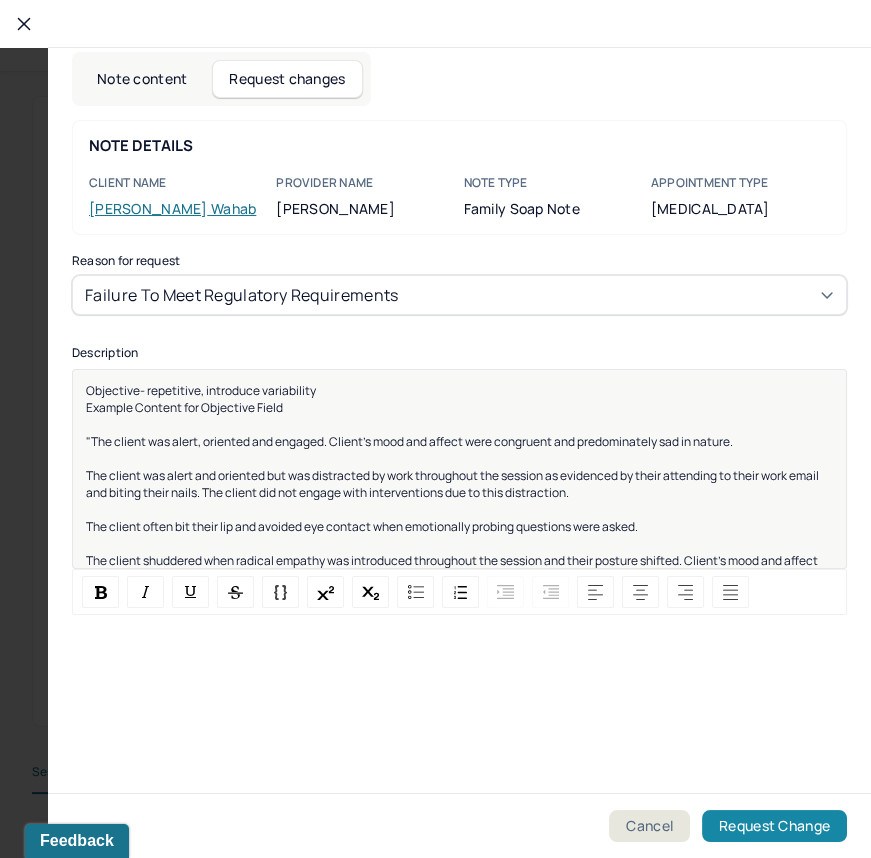 click on "Request Change" at bounding box center [774, 826] 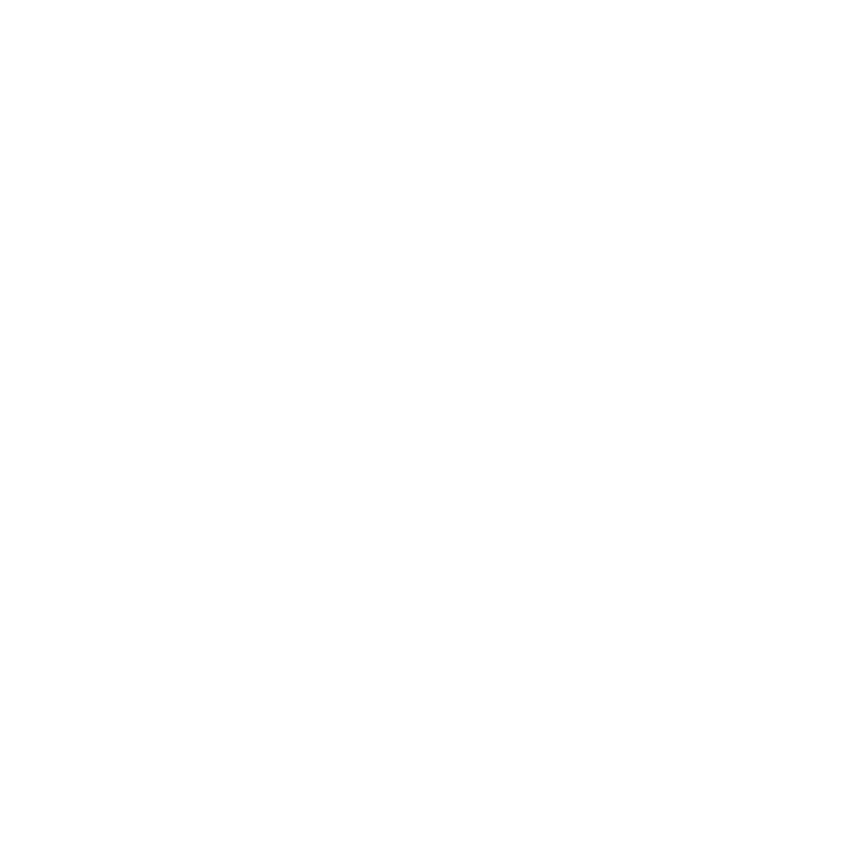 scroll, scrollTop: 0, scrollLeft: 0, axis: both 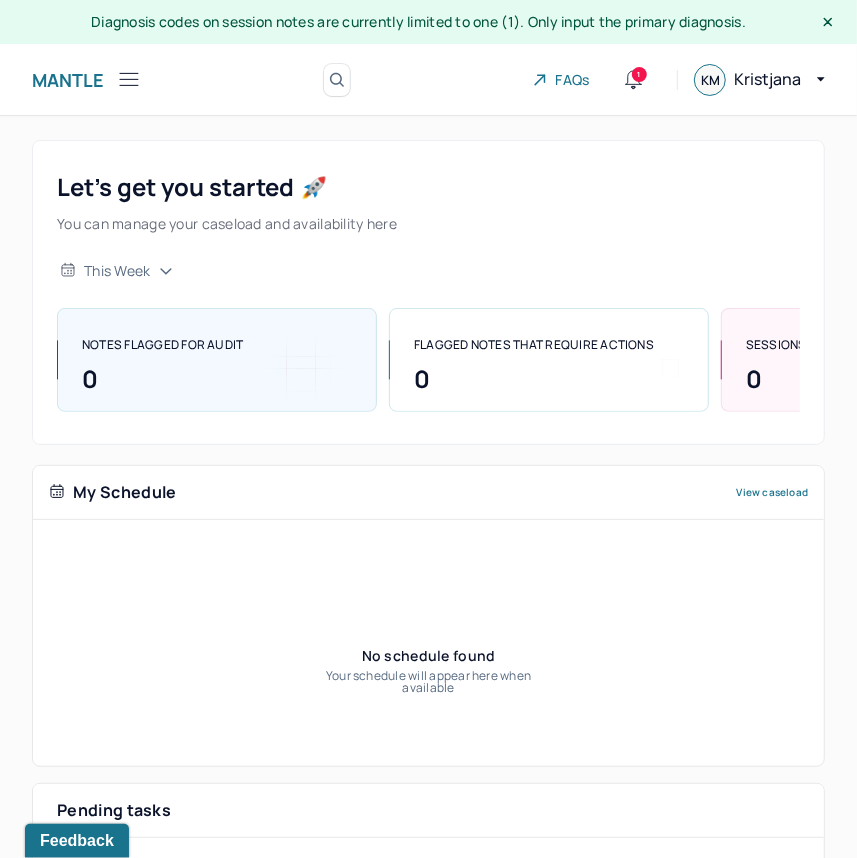 click 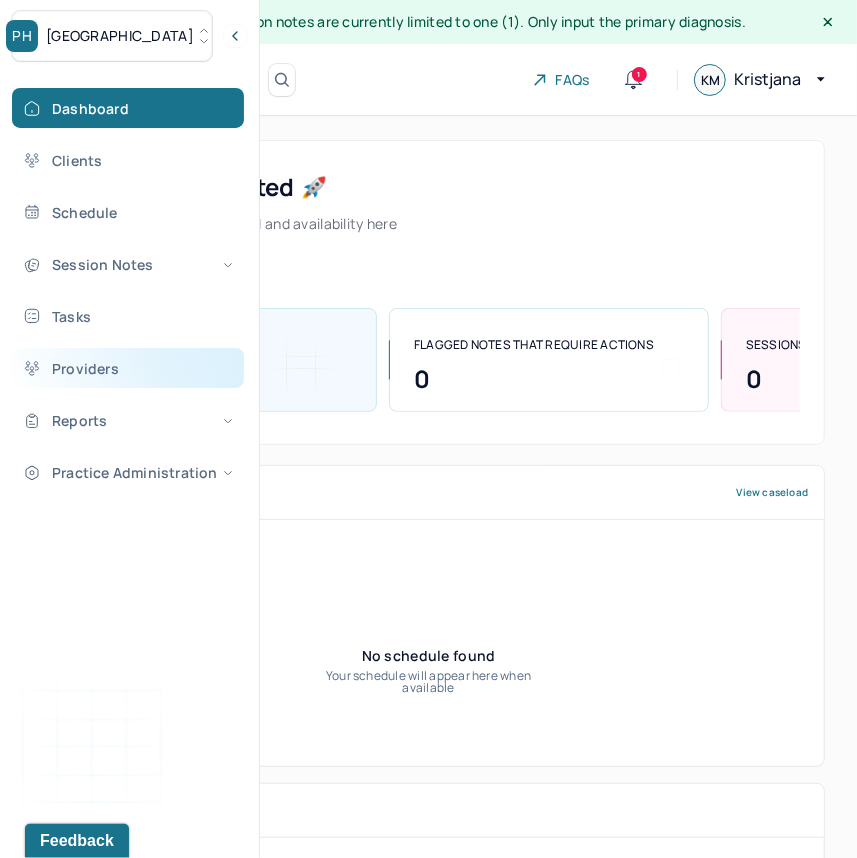 click on "Providers" at bounding box center (128, 368) 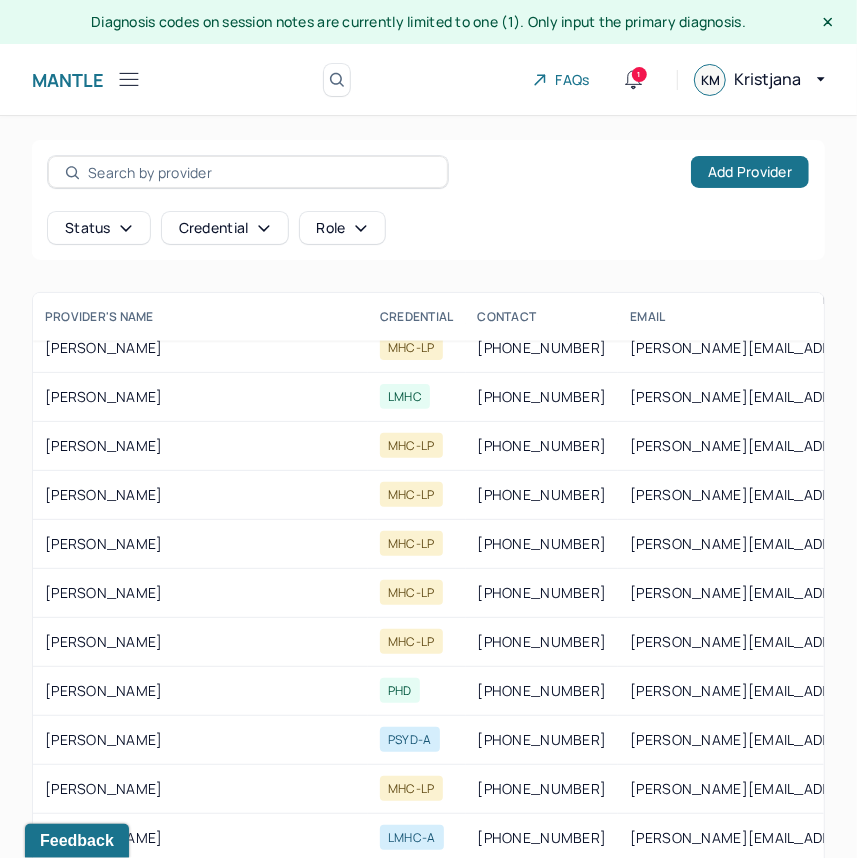 scroll, scrollTop: 1540, scrollLeft: 0, axis: vertical 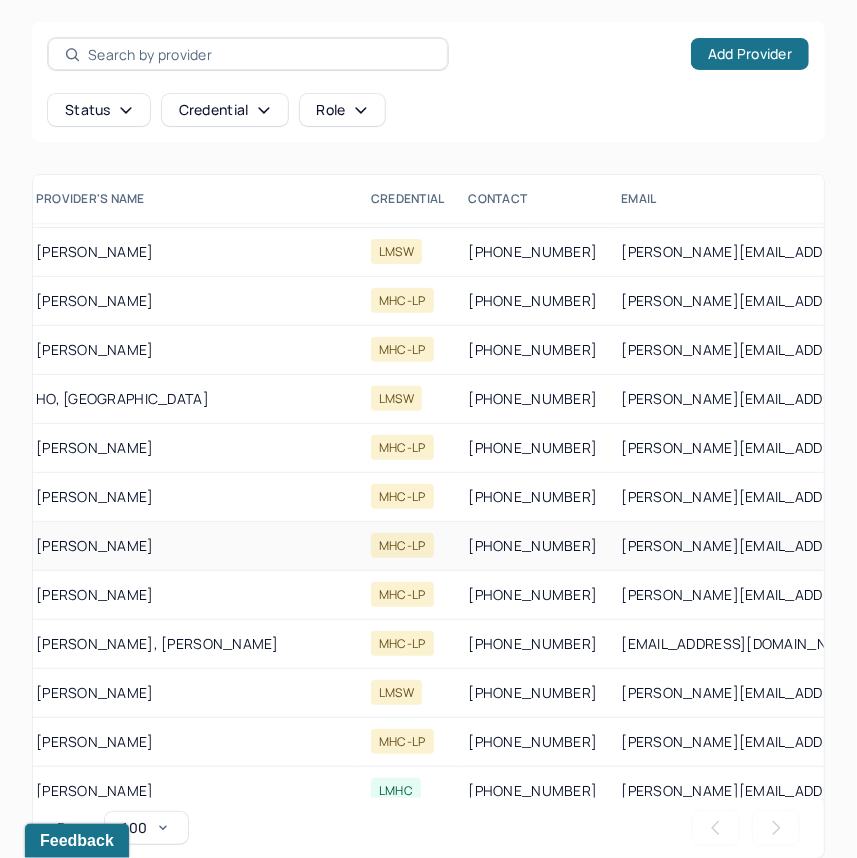 click on "[PERSON_NAME][EMAIL_ADDRESS][DOMAIN_NAME]" at bounding box center (800, 546) 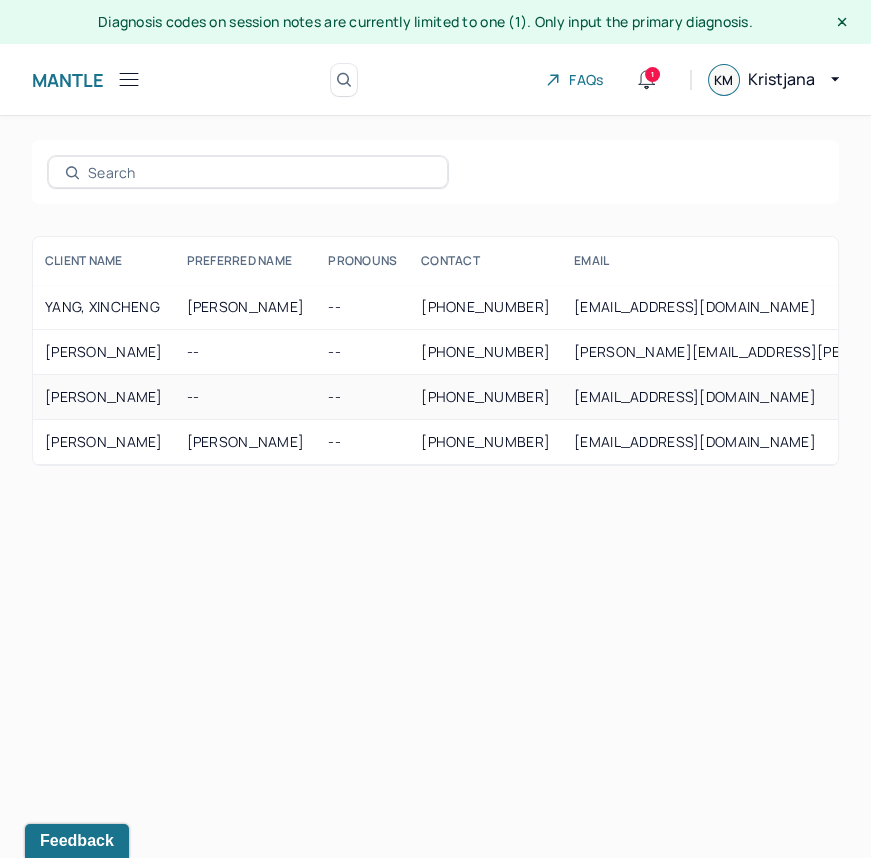click on "[PERSON_NAME]" at bounding box center [104, 397] 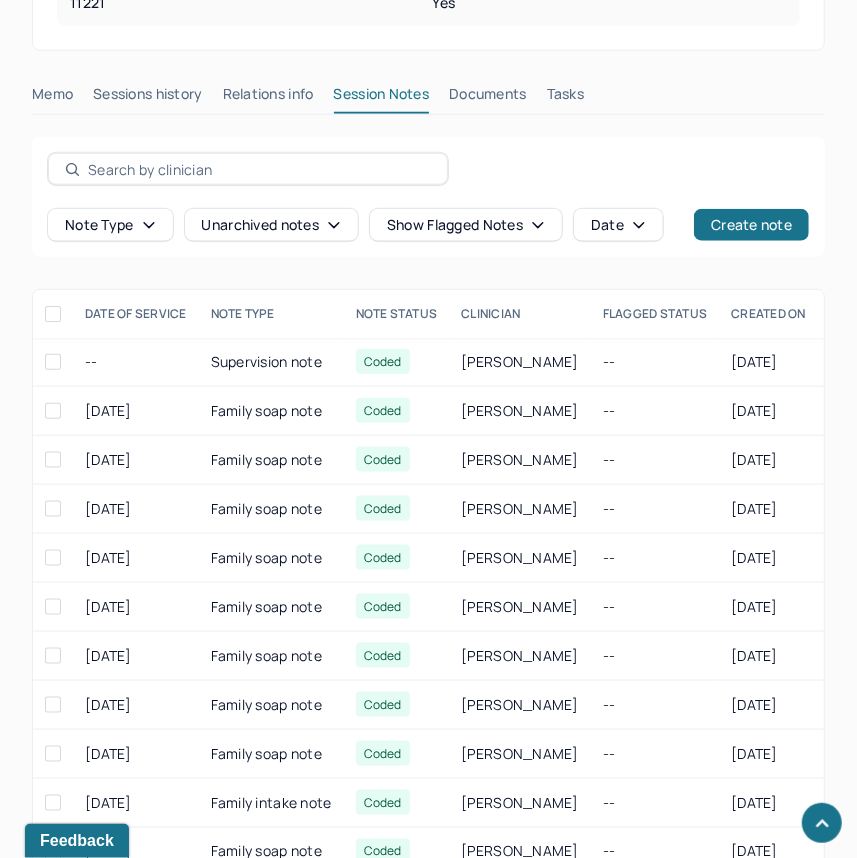 scroll, scrollTop: 767, scrollLeft: 0, axis: vertical 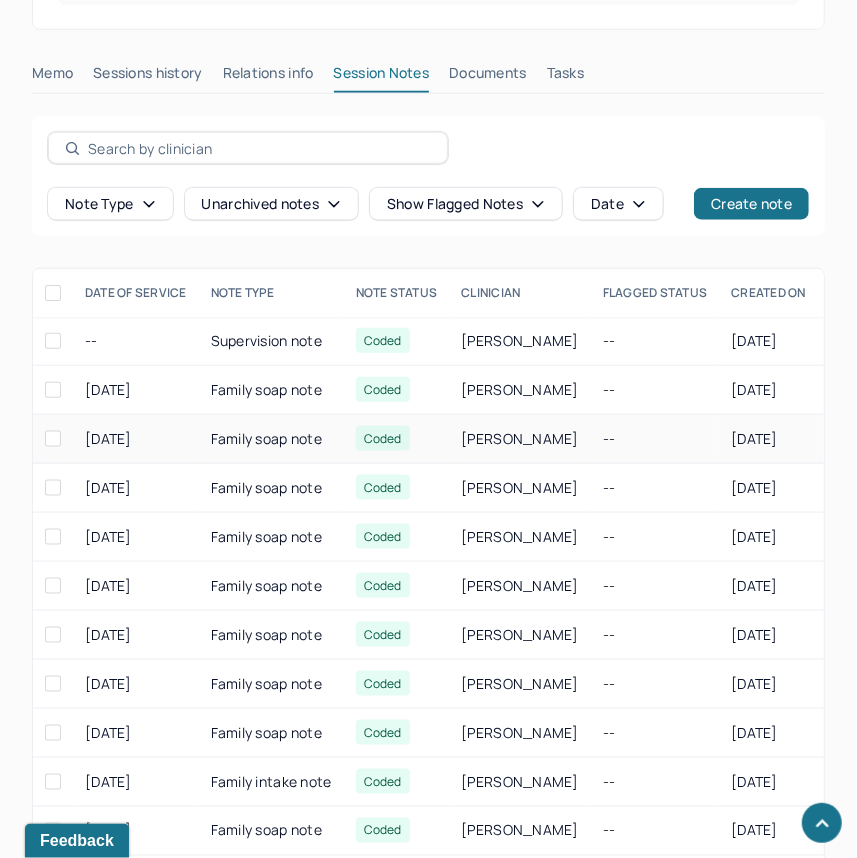 click on "Coded" at bounding box center [383, 438] 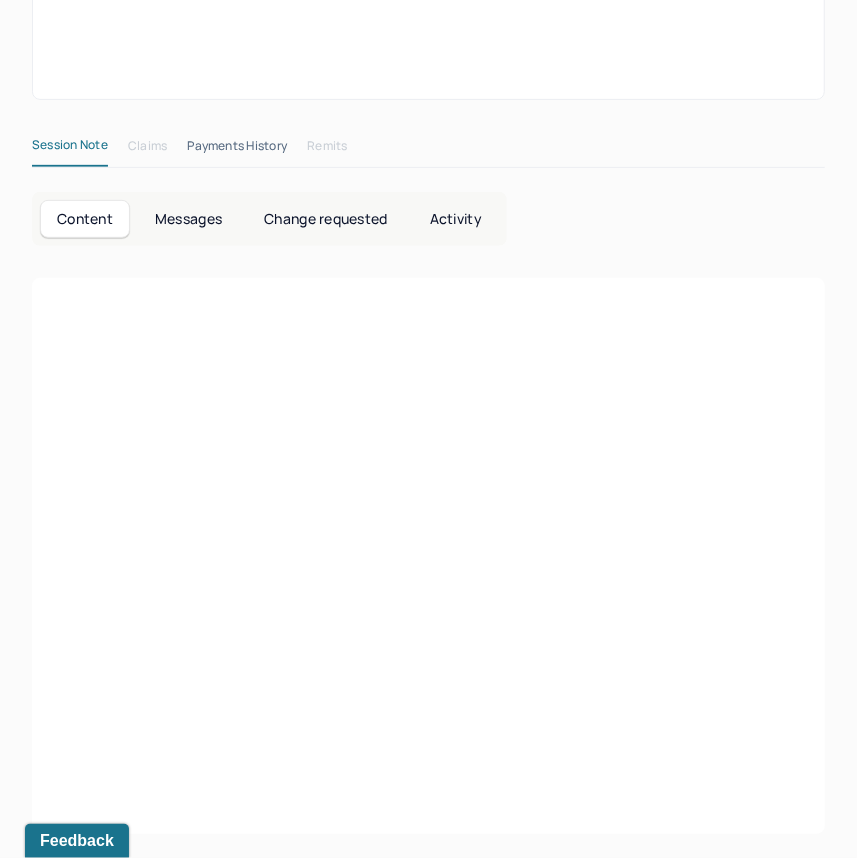 scroll, scrollTop: 0, scrollLeft: 0, axis: both 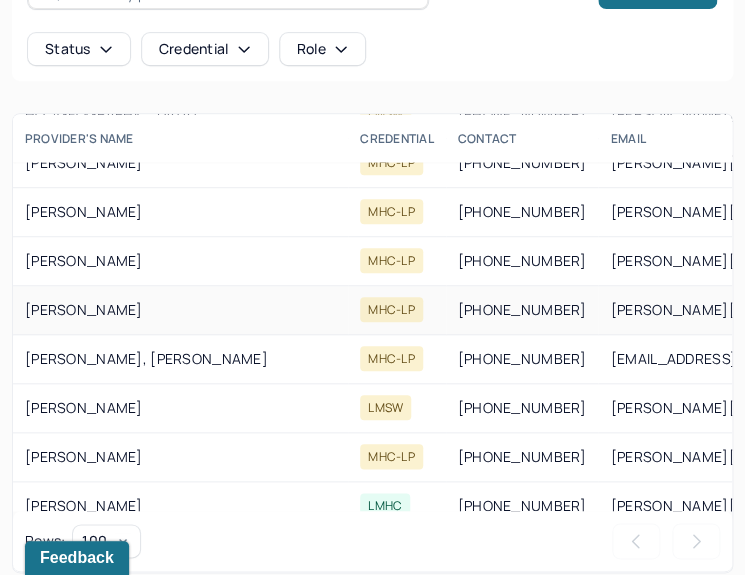 click on "(347) 935-1055" at bounding box center (522, 310) 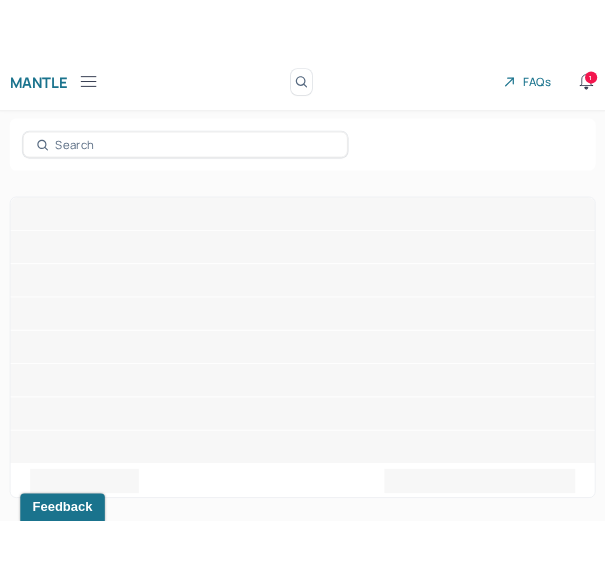 scroll, scrollTop: 0, scrollLeft: 0, axis: both 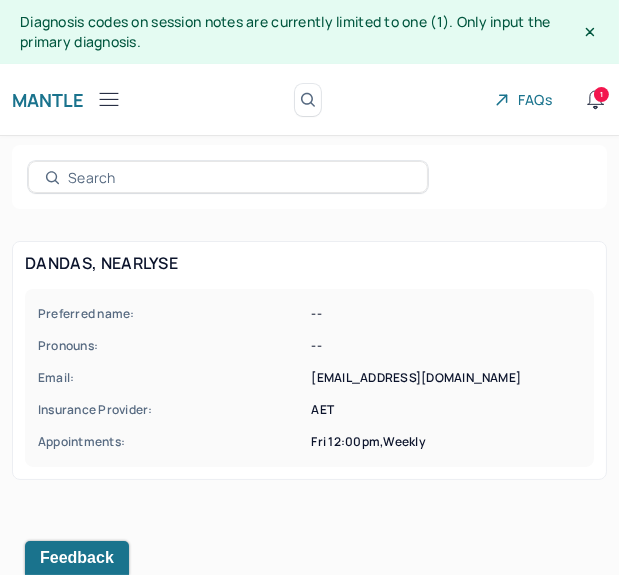 click on "Email:" at bounding box center (173, 378) 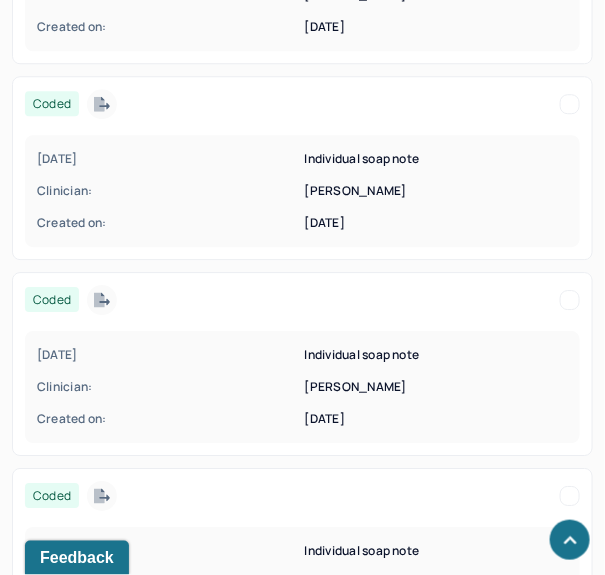 click on "Created on:" at bounding box center [169, 419] 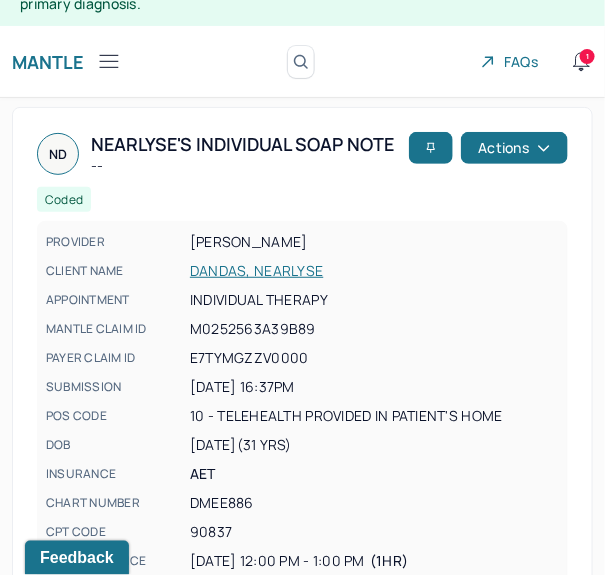 scroll, scrollTop: 0, scrollLeft: 0, axis: both 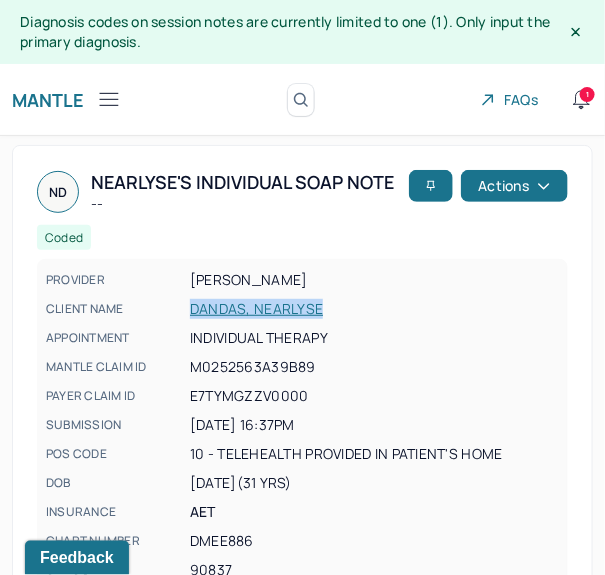 drag, startPoint x: 179, startPoint y: 313, endPoint x: 321, endPoint y: 297, distance: 142.89856 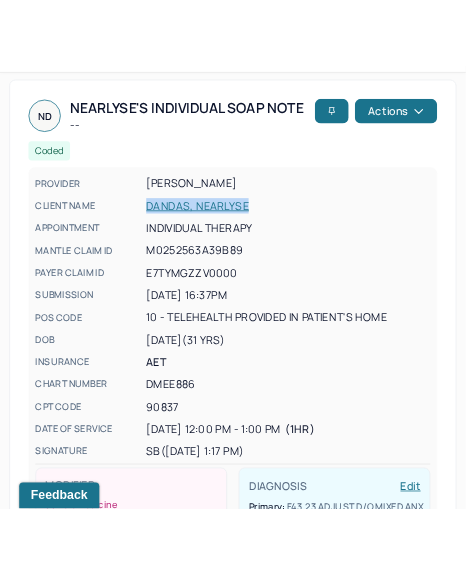 scroll, scrollTop: 128, scrollLeft: 0, axis: vertical 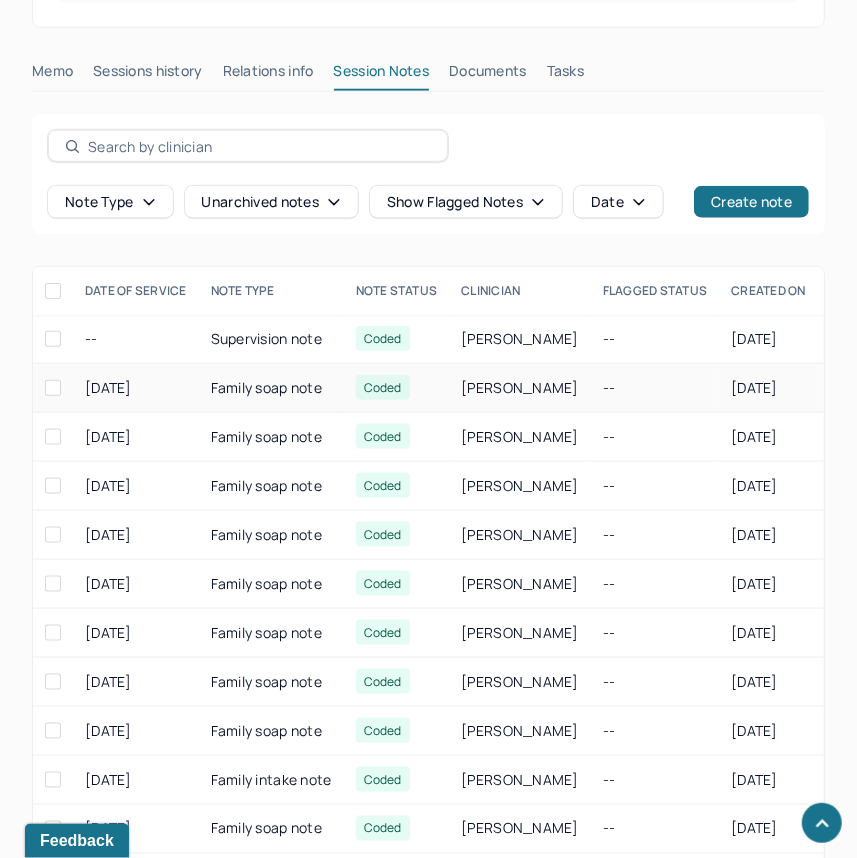 click on "Family soap note" at bounding box center [271, 388] 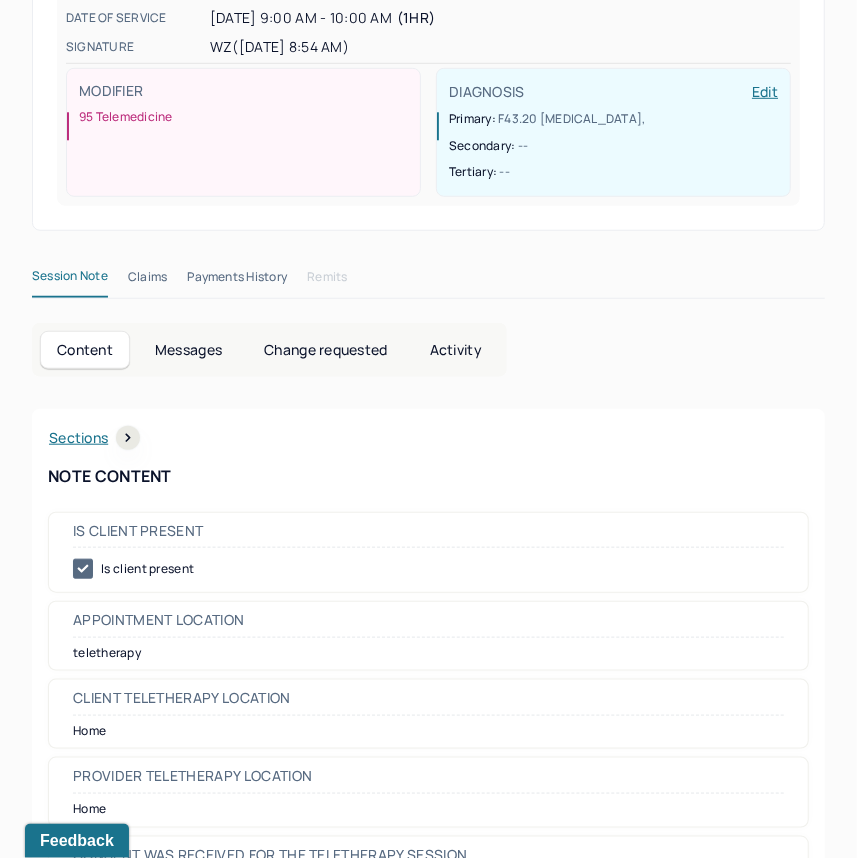 click on "Change requested" at bounding box center [325, 350] 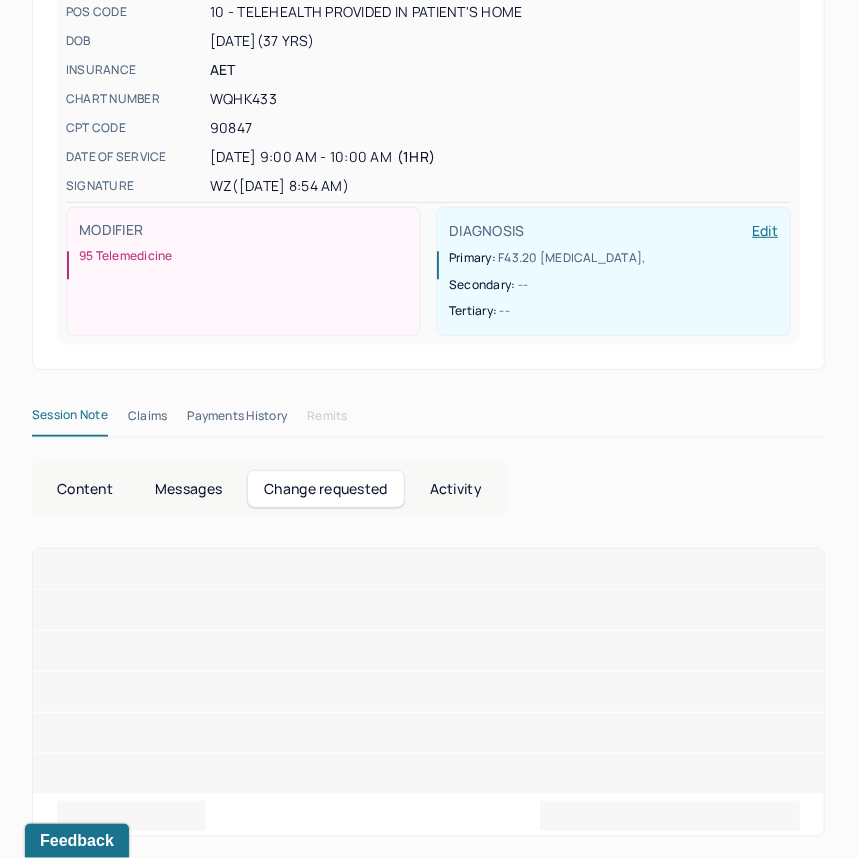 scroll, scrollTop: 225, scrollLeft: 0, axis: vertical 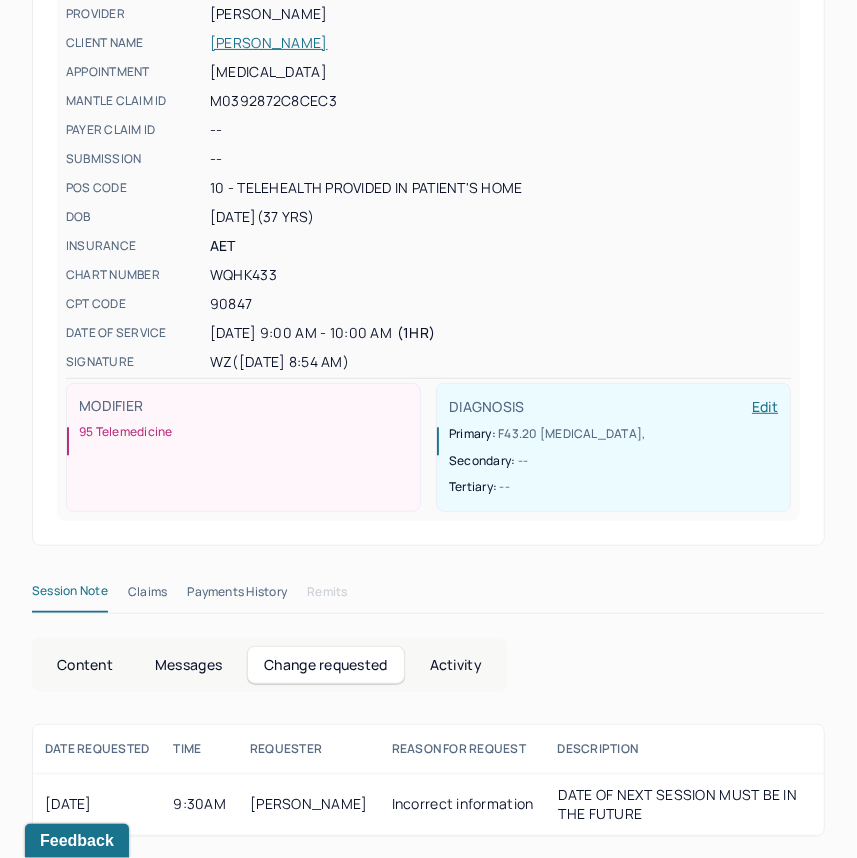 click on "Content" at bounding box center (85, 665) 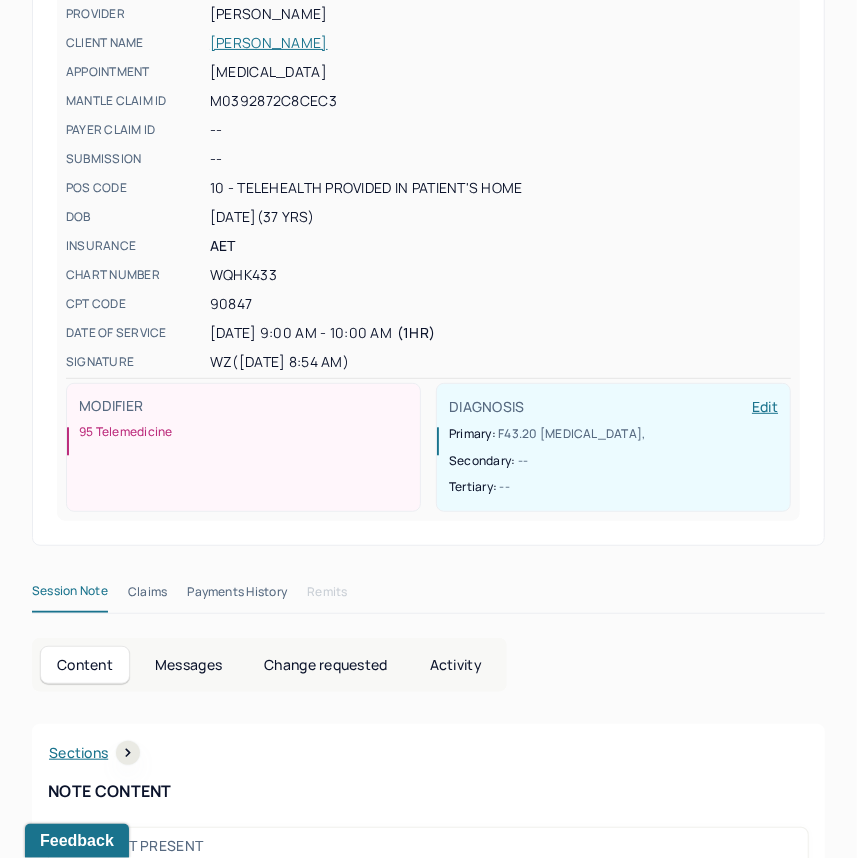 click on "Change requested" at bounding box center [325, 665] 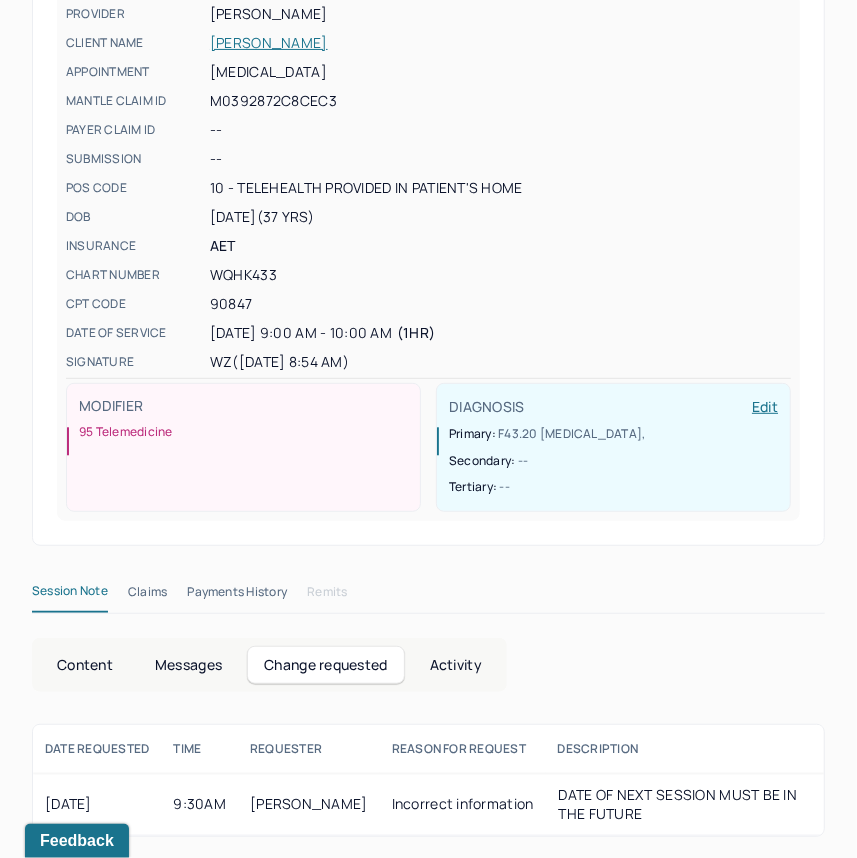 drag, startPoint x: 188, startPoint y: 38, endPoint x: 360, endPoint y: 45, distance: 172.14238 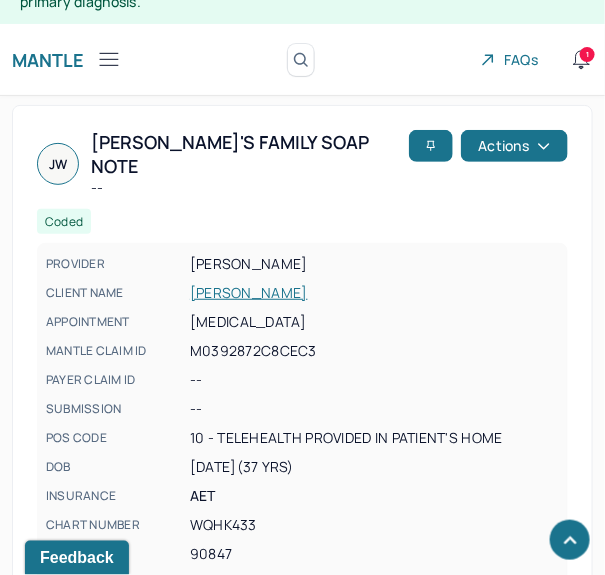 scroll, scrollTop: 0, scrollLeft: 0, axis: both 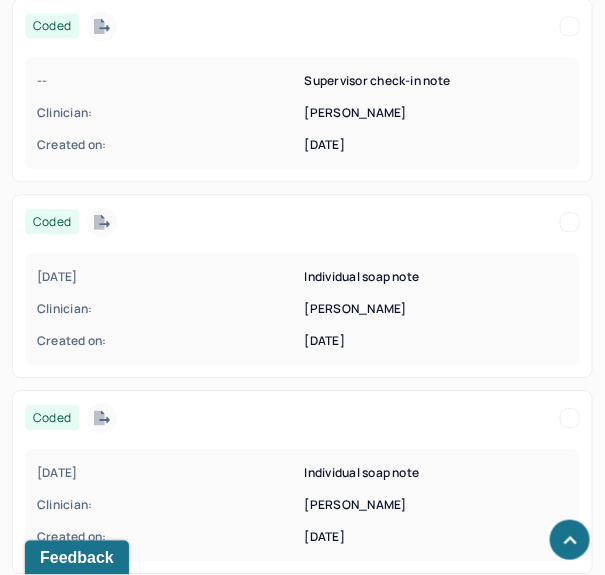 click on "[DATE] Individual soap note Clinician: [PERSON_NAME] Created on: [DATE]" at bounding box center [302, 309] 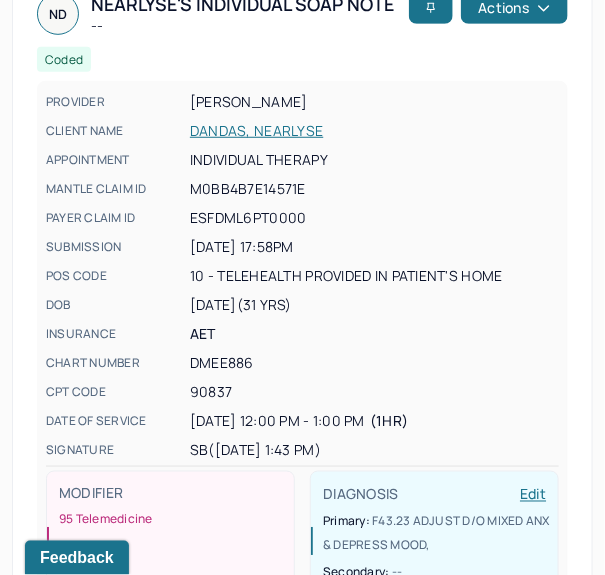scroll, scrollTop: 0, scrollLeft: 0, axis: both 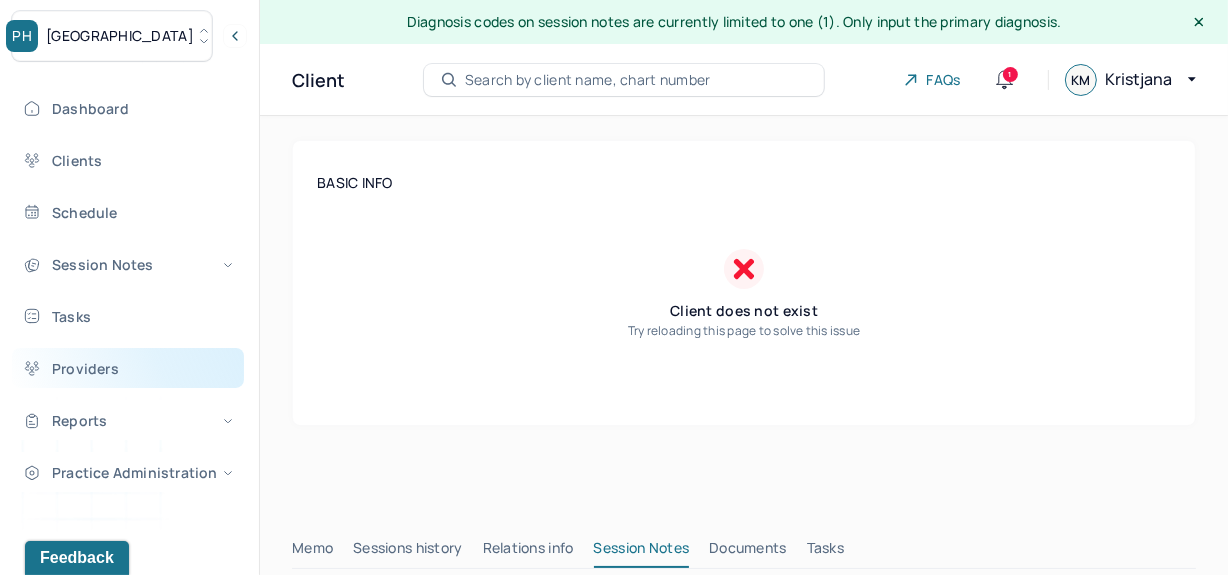 click on "Providers" at bounding box center [128, 368] 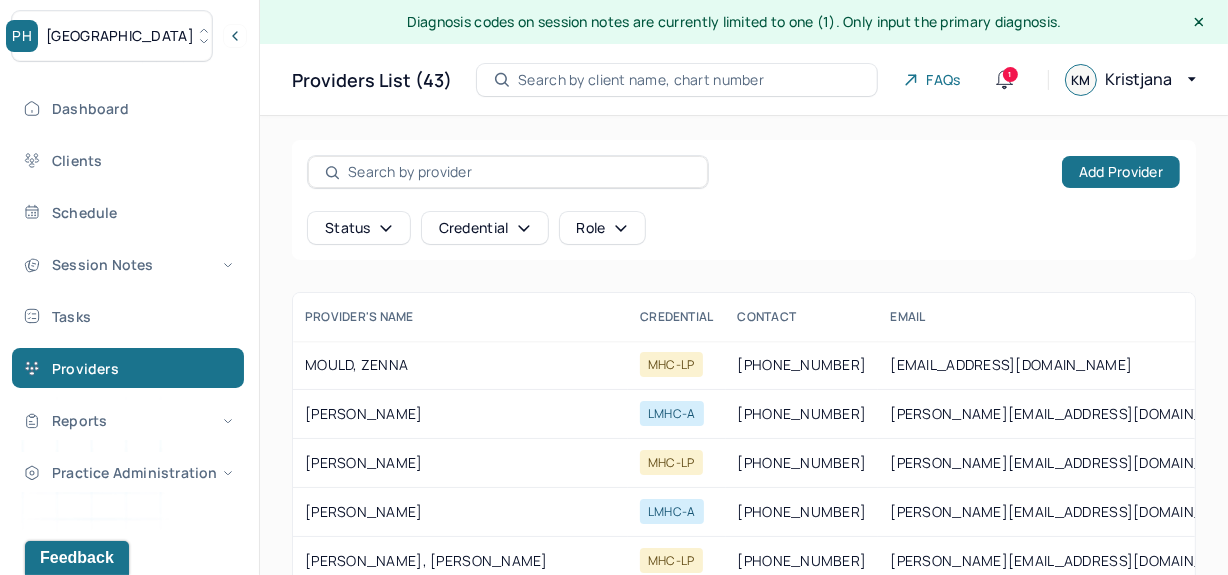 scroll, scrollTop: 200, scrollLeft: 0, axis: vertical 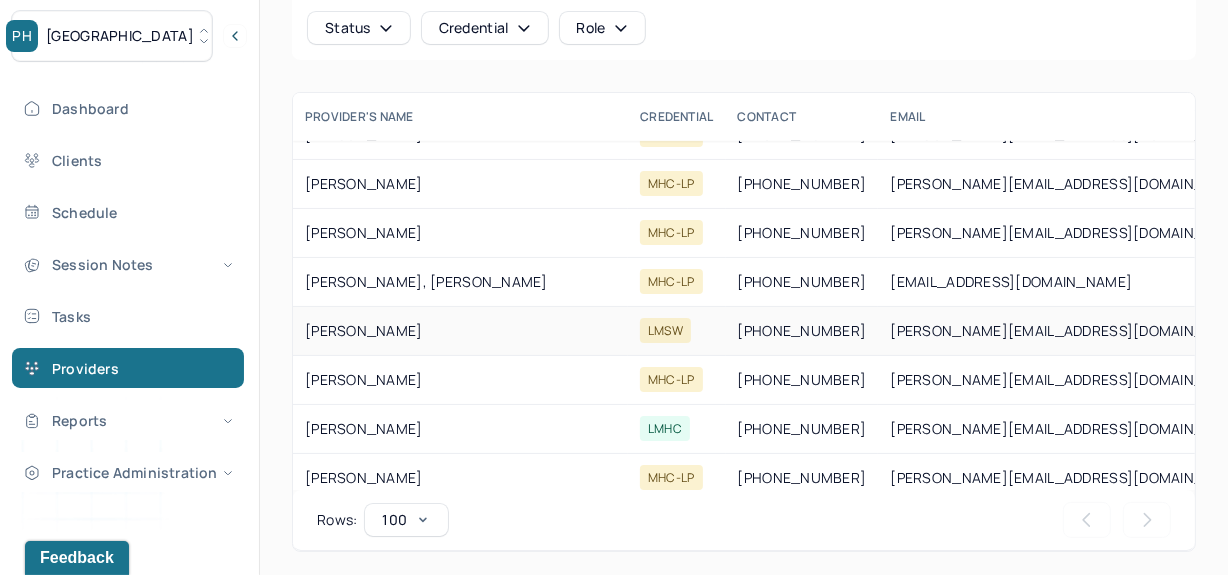 click on "[PERSON_NAME]" at bounding box center (460, 331) 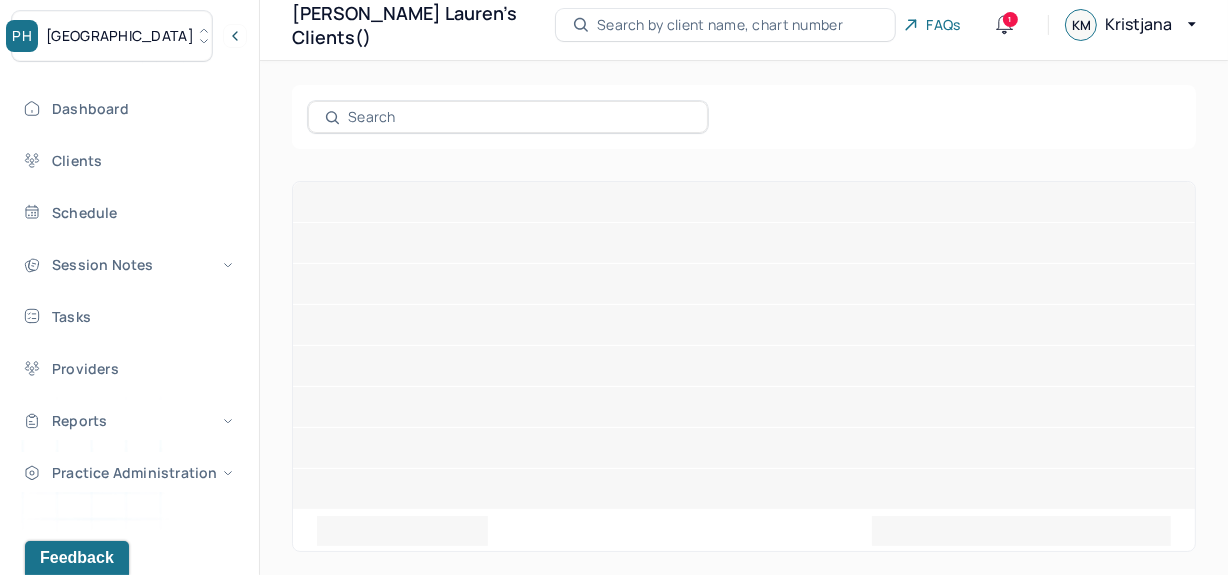 scroll, scrollTop: 0, scrollLeft: 0, axis: both 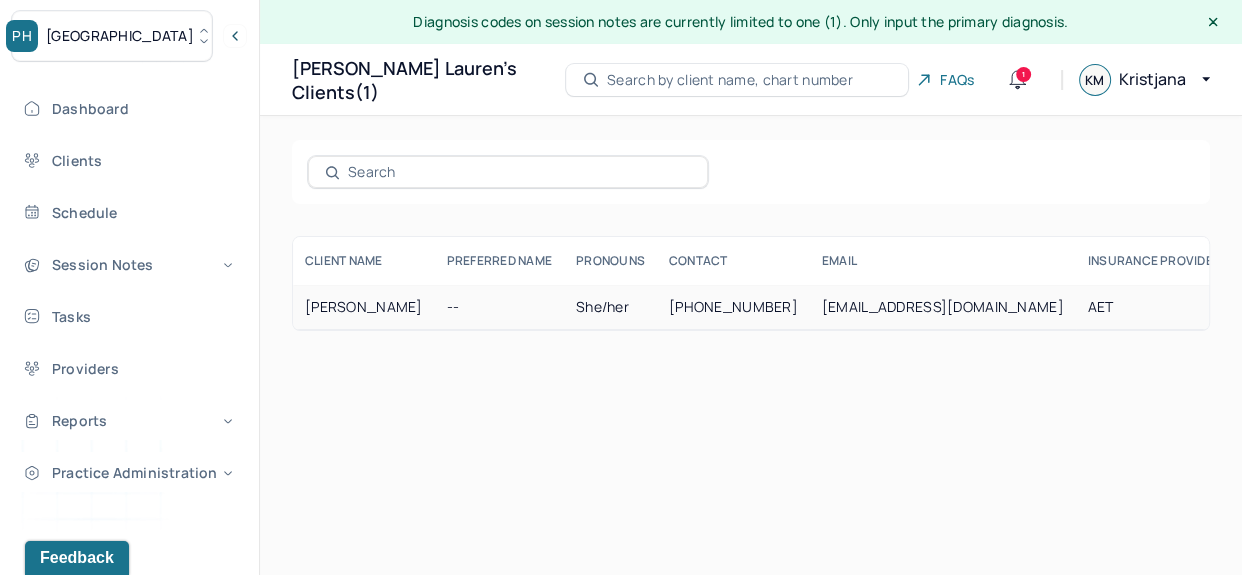click on "--" at bounding box center [499, 307] 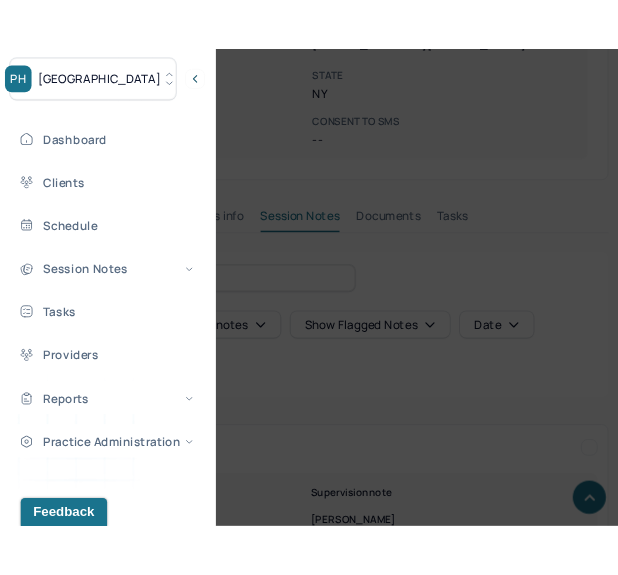 scroll, scrollTop: 644, scrollLeft: 0, axis: vertical 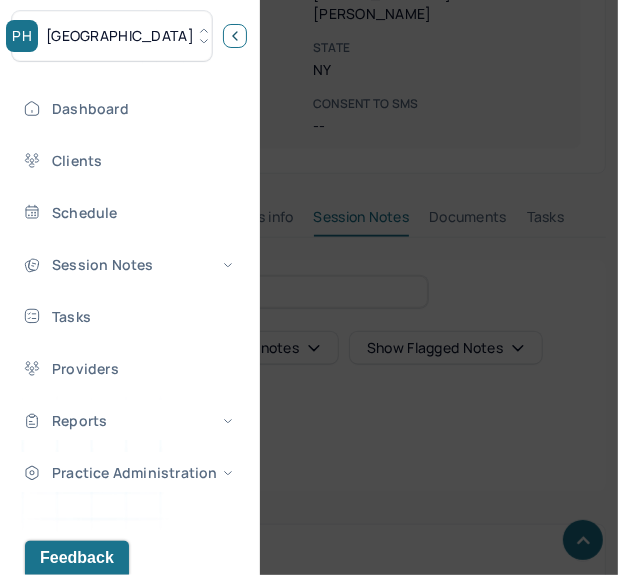 click at bounding box center [235, 36] 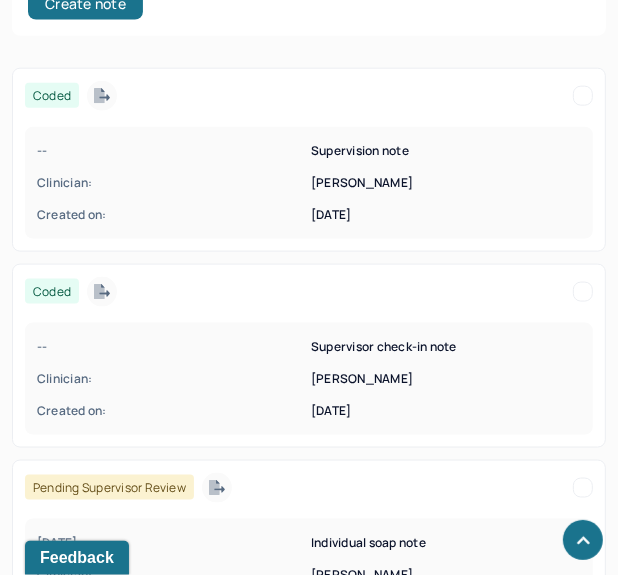 scroll, scrollTop: 1103, scrollLeft: 0, axis: vertical 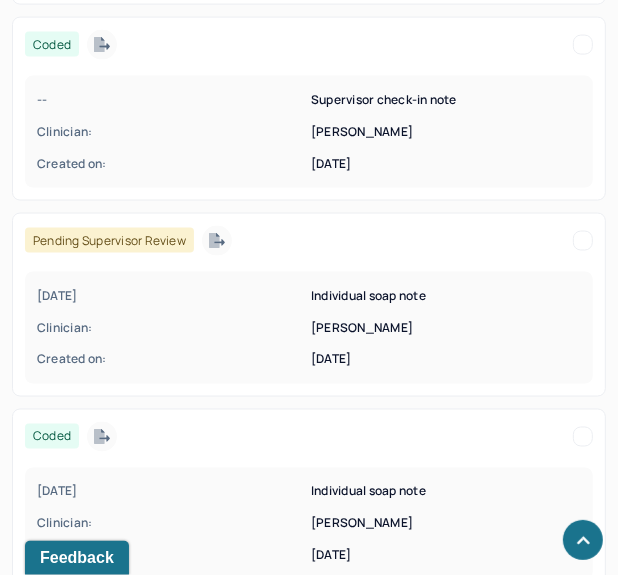 click on "Clinician:" at bounding box center [172, 328] 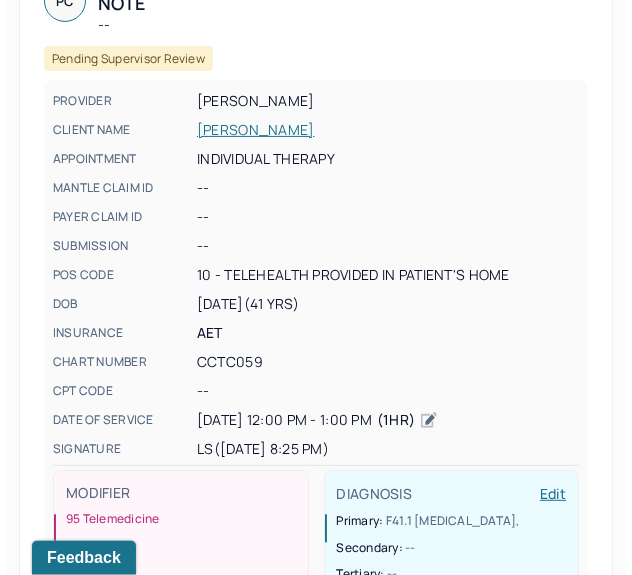 scroll, scrollTop: 0, scrollLeft: 0, axis: both 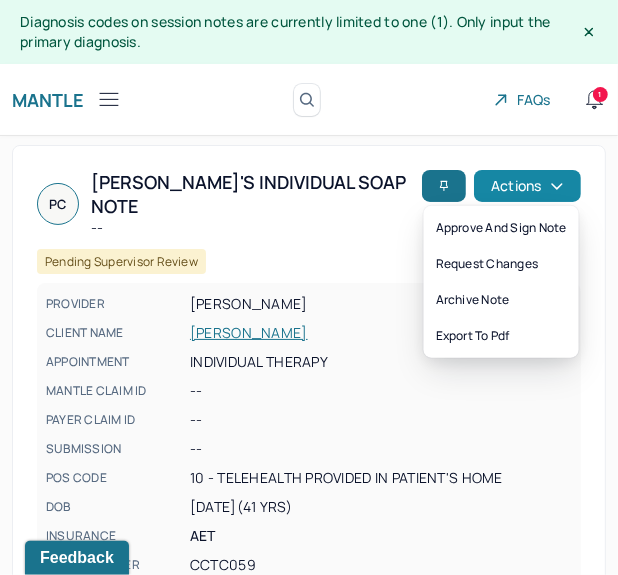 click on "Actions" at bounding box center [527, 186] 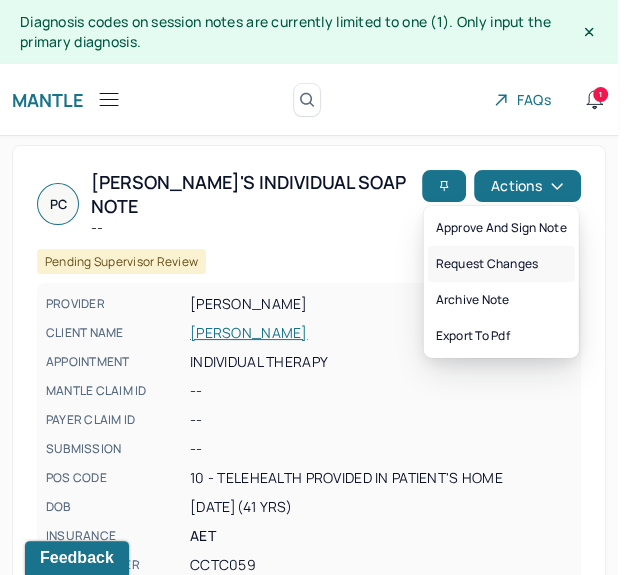 click on "Request changes" at bounding box center (501, 264) 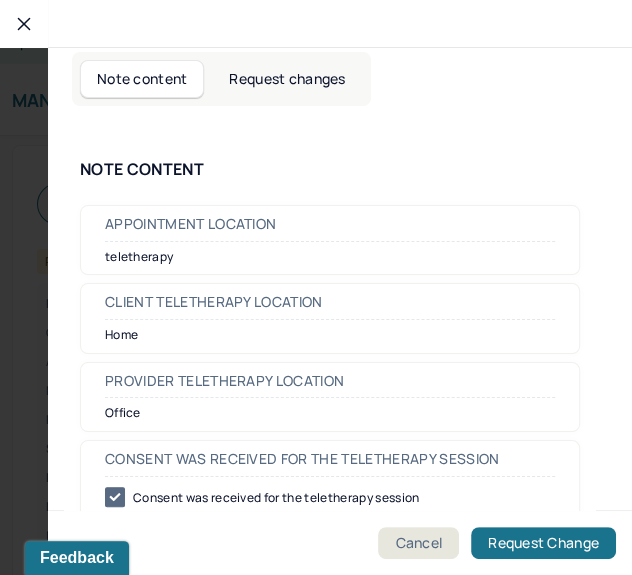 click on "Request changes" at bounding box center [287, 79] 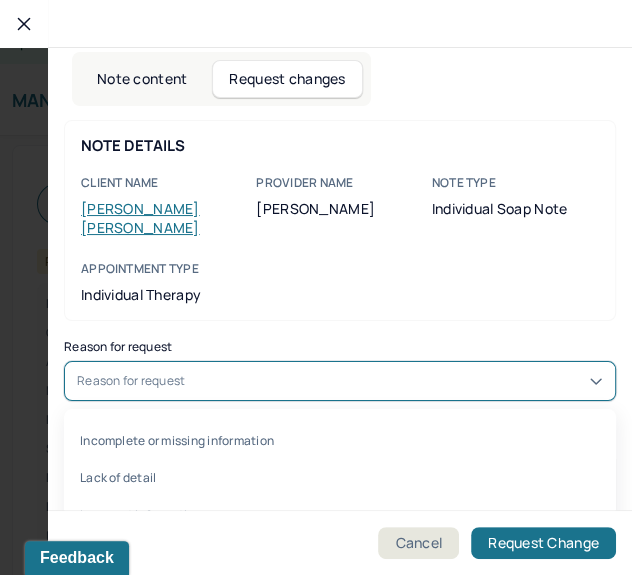 click on "Reason for request" at bounding box center [340, 381] 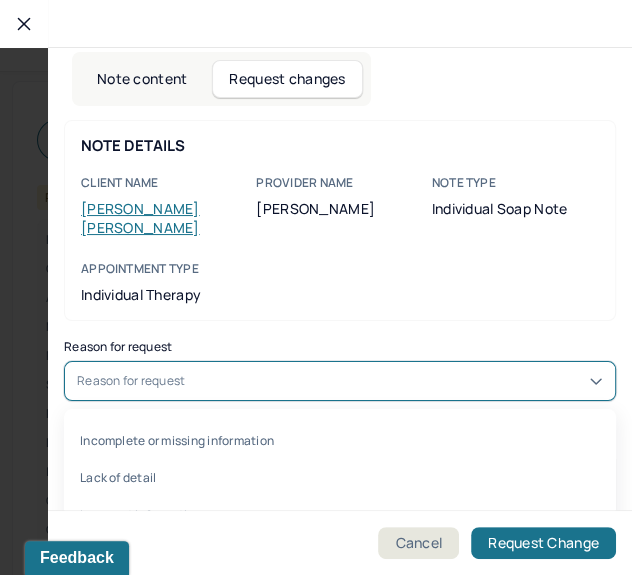scroll, scrollTop: 70, scrollLeft: 0, axis: vertical 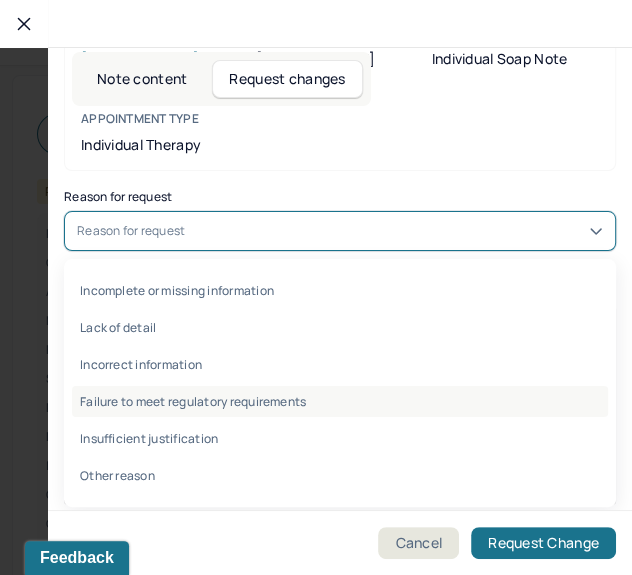 click on "Failure to meet regulatory requirements" at bounding box center [340, 401] 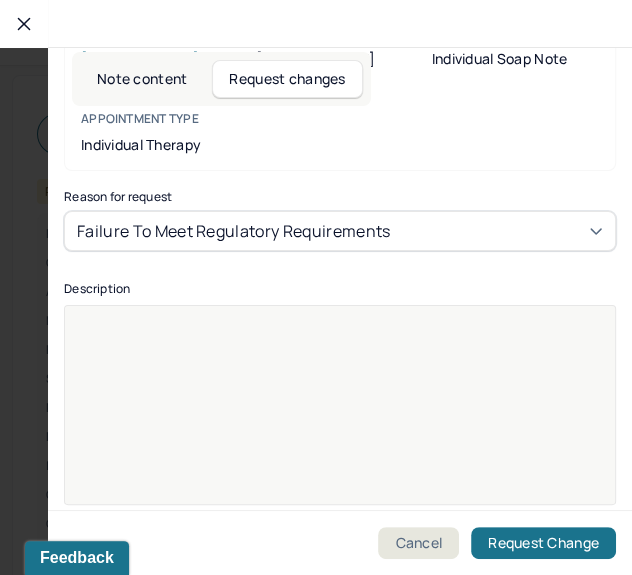 click at bounding box center [340, 418] 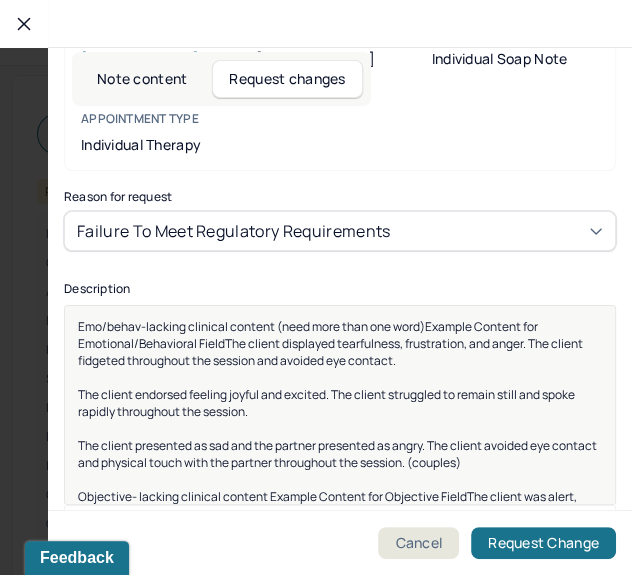 click on "Emo/behav-lacking clinical content (need more than one word)Example Content for Emotional/Behavioral FieldThe client displayed tearfulness, frustration, and anger. The client fidgeted throughout the session and avoided eye contact." at bounding box center [331, 343] 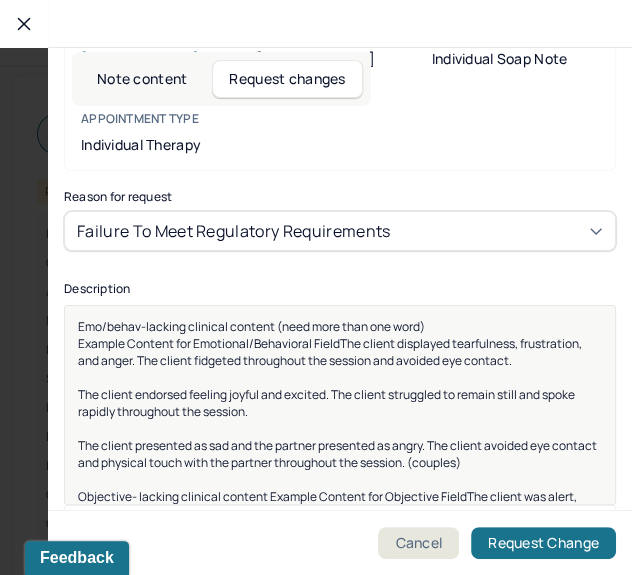click on "Example Content for Emotional/Behavioral FieldThe client displayed tearfulness, frustration, and anger. The client fidgeted throughout the session and avoided eye contact." at bounding box center [331, 352] 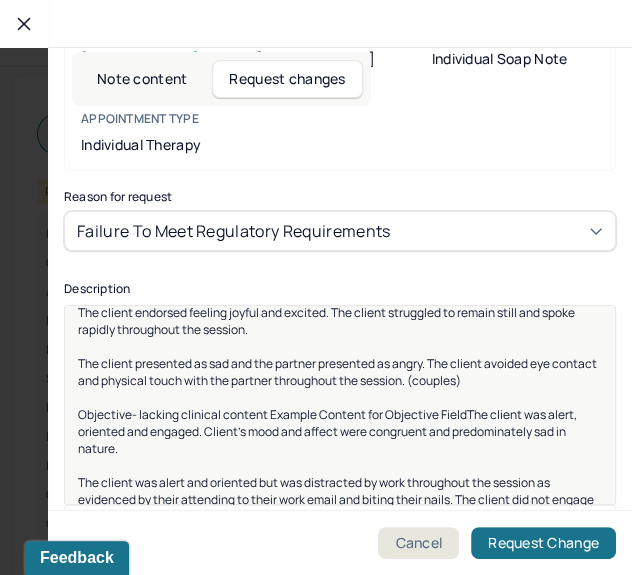 scroll, scrollTop: 117, scrollLeft: 0, axis: vertical 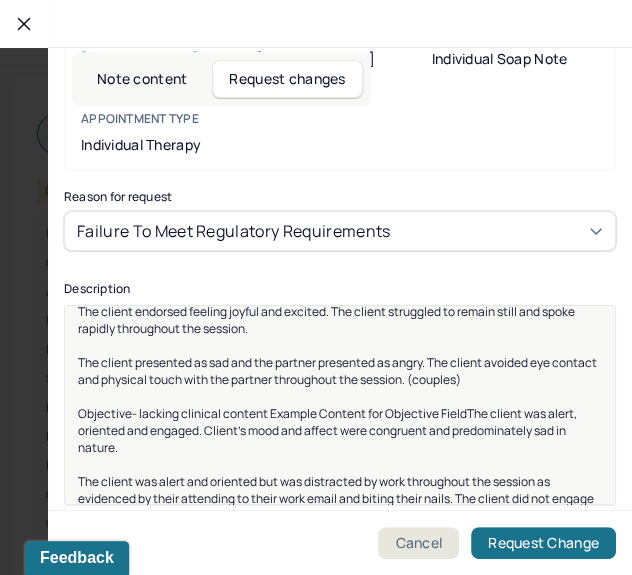 click on "Objective- lacking clinical content Example Content for Objective FieldThe client was alert, oriented and engaged. Client’s mood and affect were congruent and predominately sad in nature." at bounding box center [328, 430] 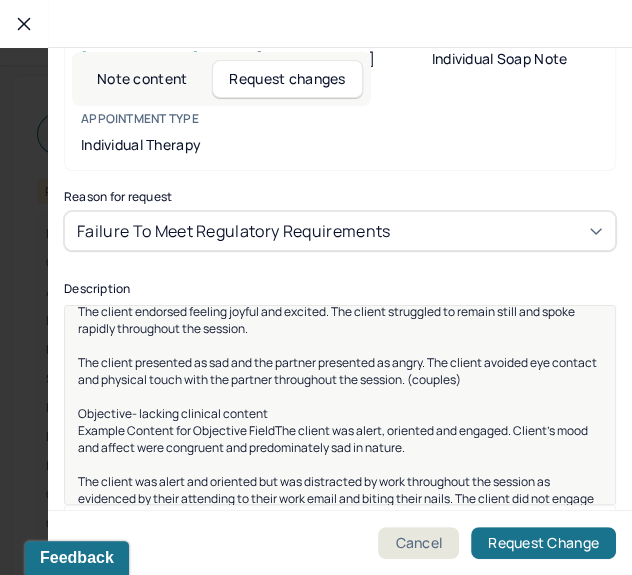 click on "Example Content for Objective FieldThe client was alert, oriented and engaged. Client’s mood and affect were congruent and predominately sad in nature." at bounding box center (334, 439) 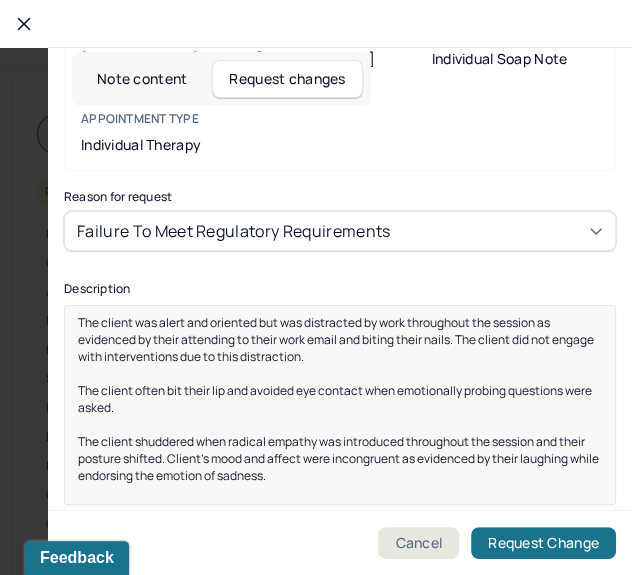 scroll, scrollTop: 320, scrollLeft: 0, axis: vertical 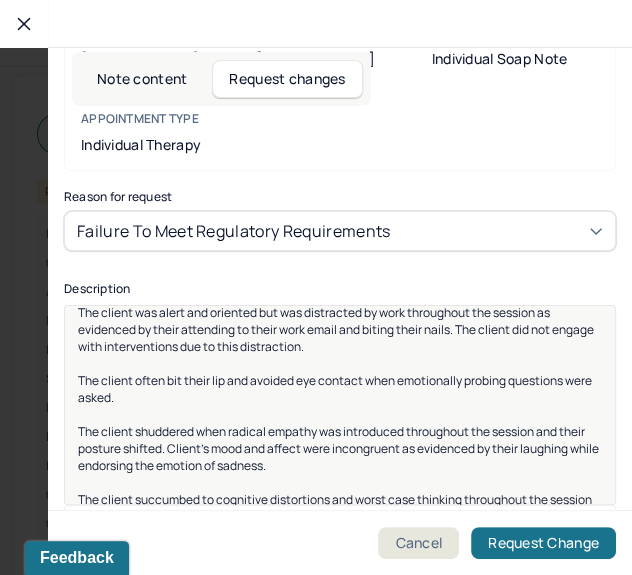 click on "The client succumbed to cognitive distortions and worst case thinking throughout the session which increased their baseline worry, frustration, and sadness." at bounding box center [336, 508] 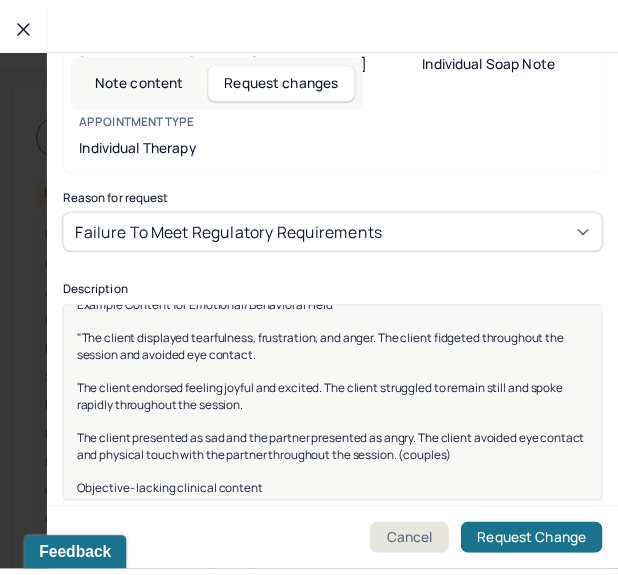 scroll, scrollTop: 0, scrollLeft: 0, axis: both 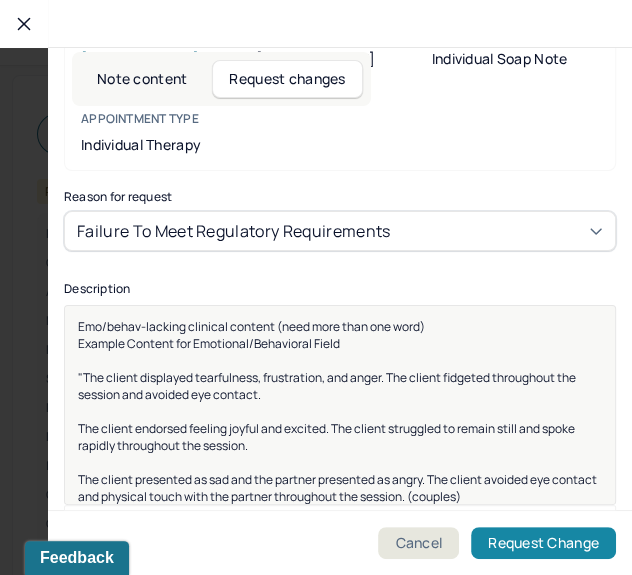 click on "Request Change" at bounding box center (543, 543) 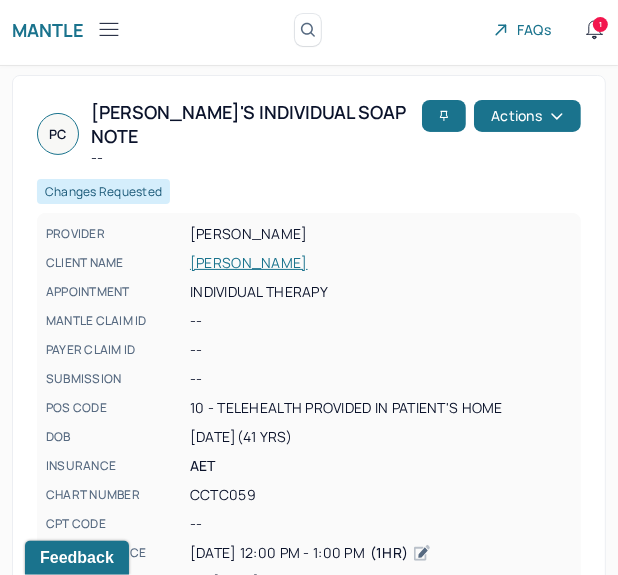 scroll, scrollTop: 0, scrollLeft: 0, axis: both 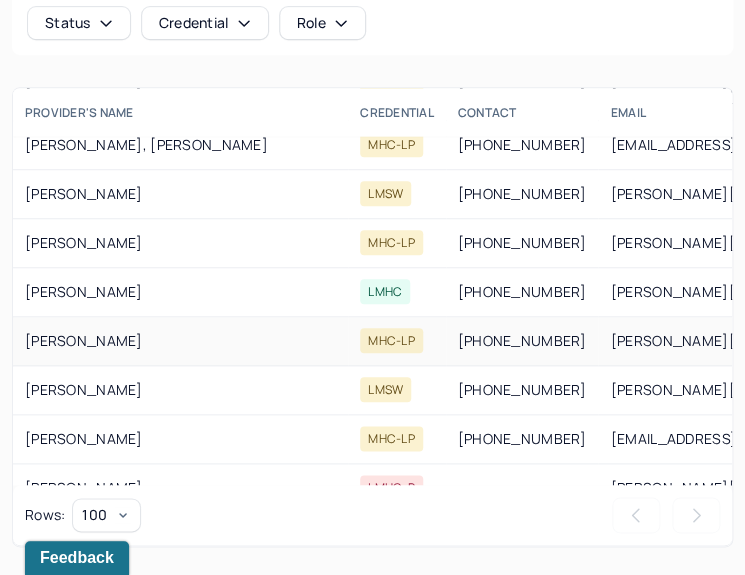 click on "m.liu@humantold.com" at bounding box center (789, 341) 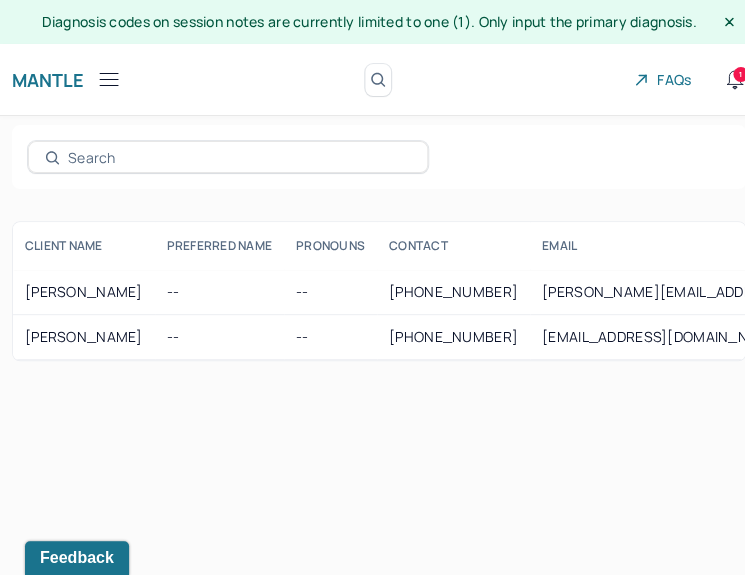 scroll, scrollTop: 0, scrollLeft: 0, axis: both 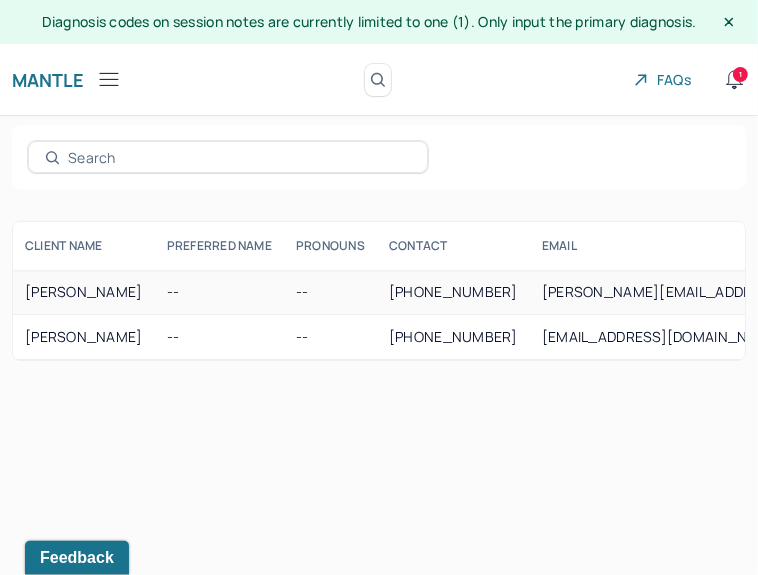 click on "--" at bounding box center [219, 292] 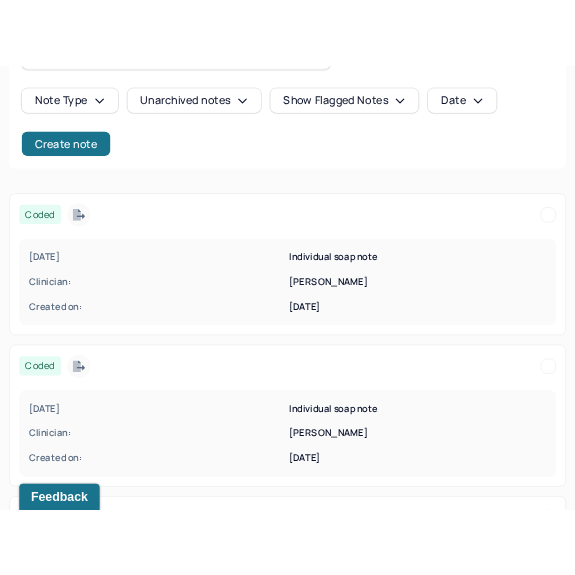 scroll, scrollTop: 360, scrollLeft: 0, axis: vertical 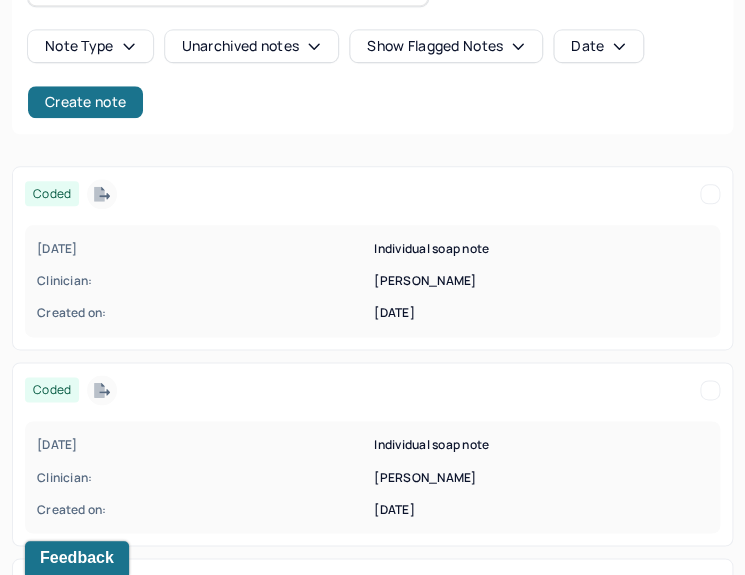 click on "[DATE]" at bounding box center [203, 249] 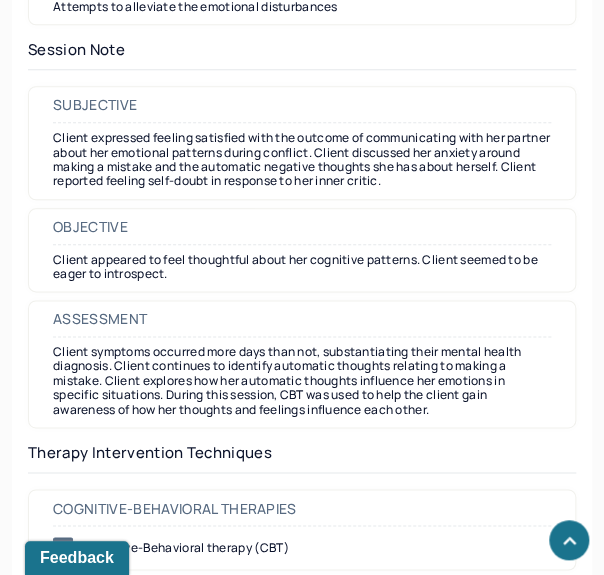 scroll, scrollTop: 2002, scrollLeft: 0, axis: vertical 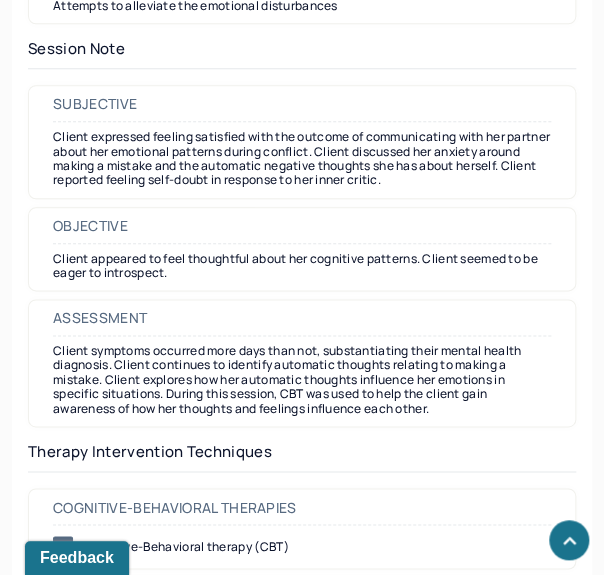 click on "Client symptoms occurred more days than not, substantiating their mental health diagnosis. Client continues to identify automatic thoughts relating to making a mistake. Client explores how her automatic thoughts influence her emotions in specific situations. During this session, CBT was used to help the client gain awareness of how her thoughts and feelings influence each other." at bounding box center [302, 380] 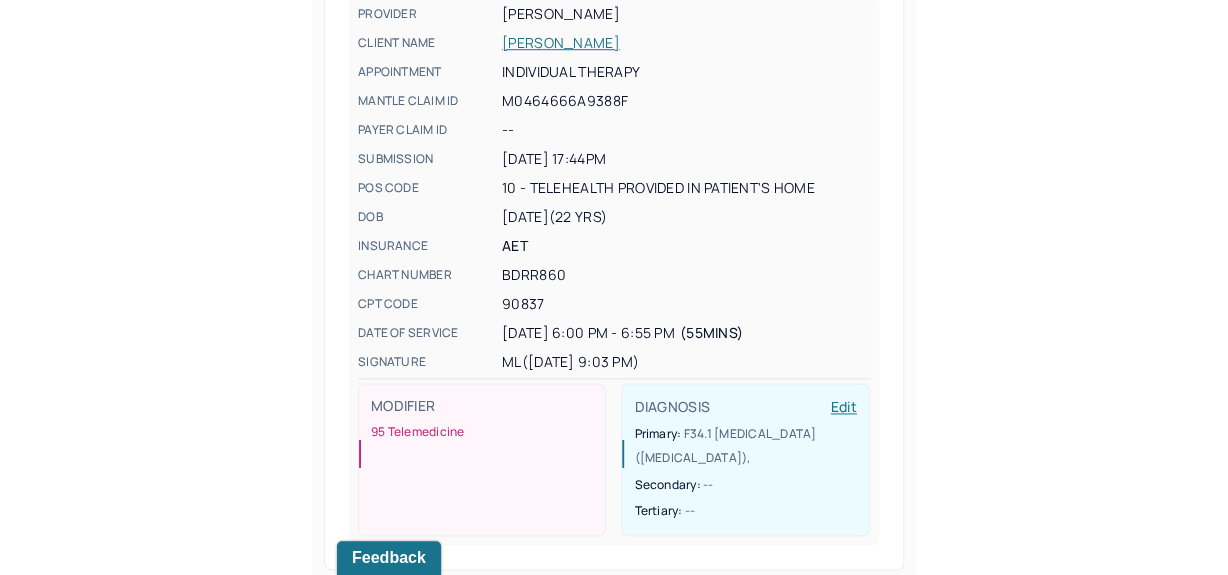 scroll, scrollTop: 295, scrollLeft: 0, axis: vertical 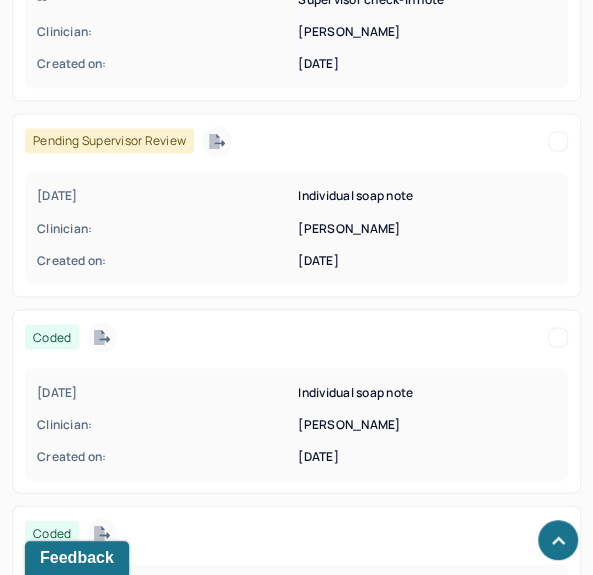 click on "Created on:" at bounding box center (165, 456) 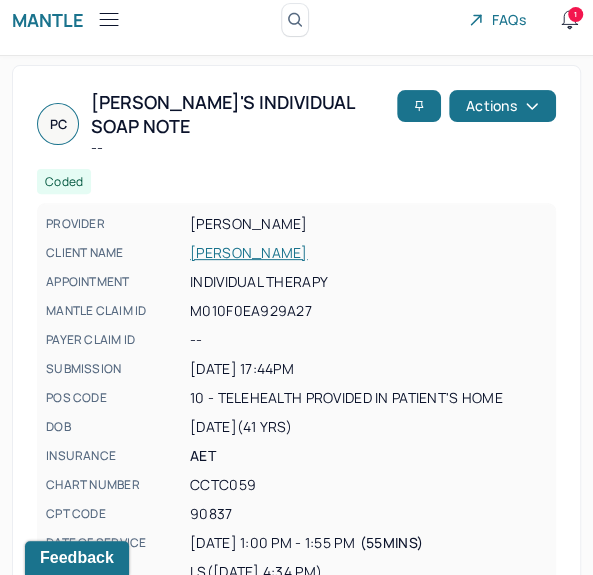 scroll, scrollTop: 0, scrollLeft: 0, axis: both 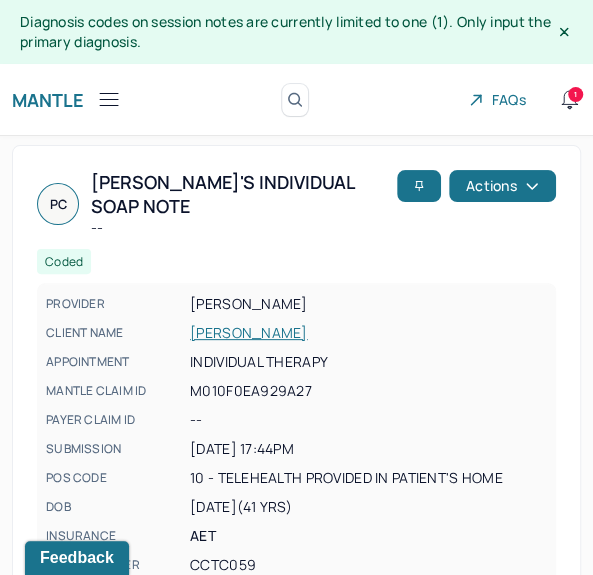 drag, startPoint x: 180, startPoint y: 305, endPoint x: 353, endPoint y: 303, distance: 173.01157 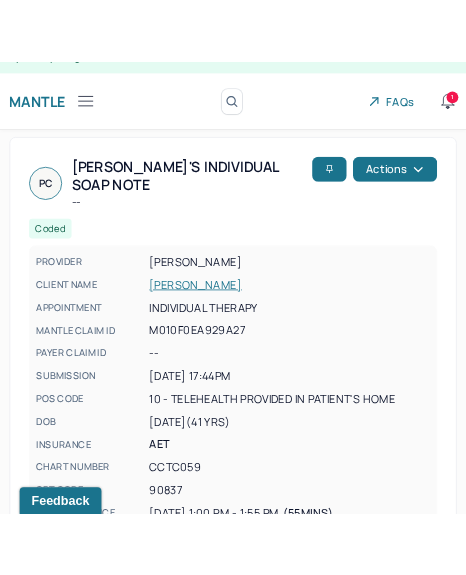 scroll, scrollTop: 40, scrollLeft: 0, axis: vertical 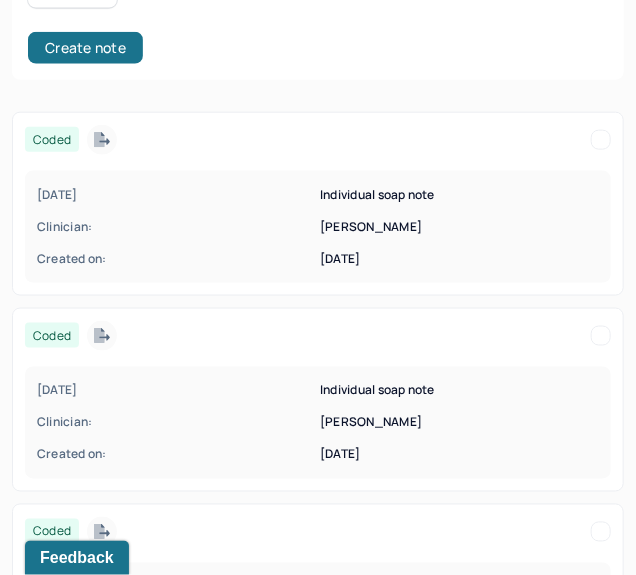 click on "[DATE] Individual soap note Clinician: [PERSON_NAME] Created on: [DATE]" at bounding box center [318, 423] 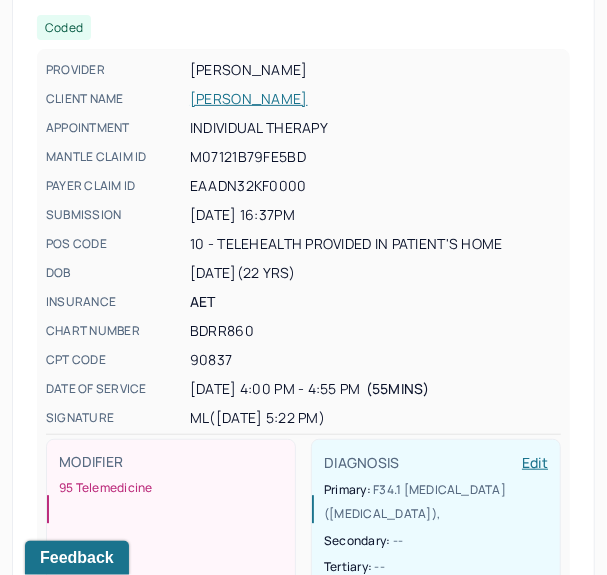 scroll, scrollTop: 0, scrollLeft: 0, axis: both 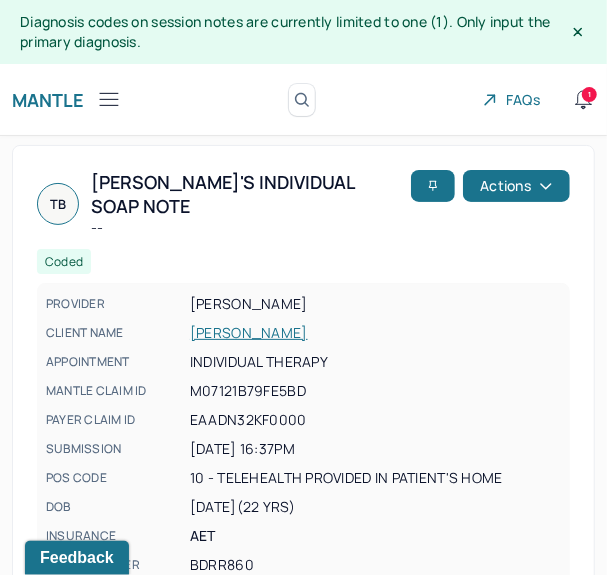 drag, startPoint x: 183, startPoint y: 314, endPoint x: 311, endPoint y: 319, distance: 128.09763 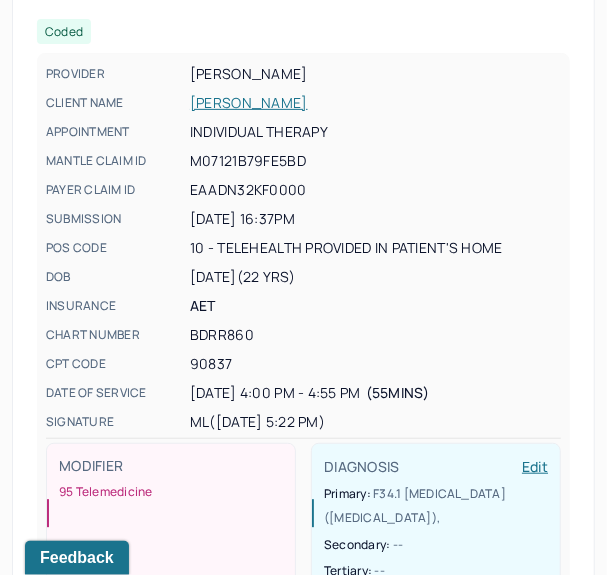 scroll, scrollTop: 0, scrollLeft: 0, axis: both 